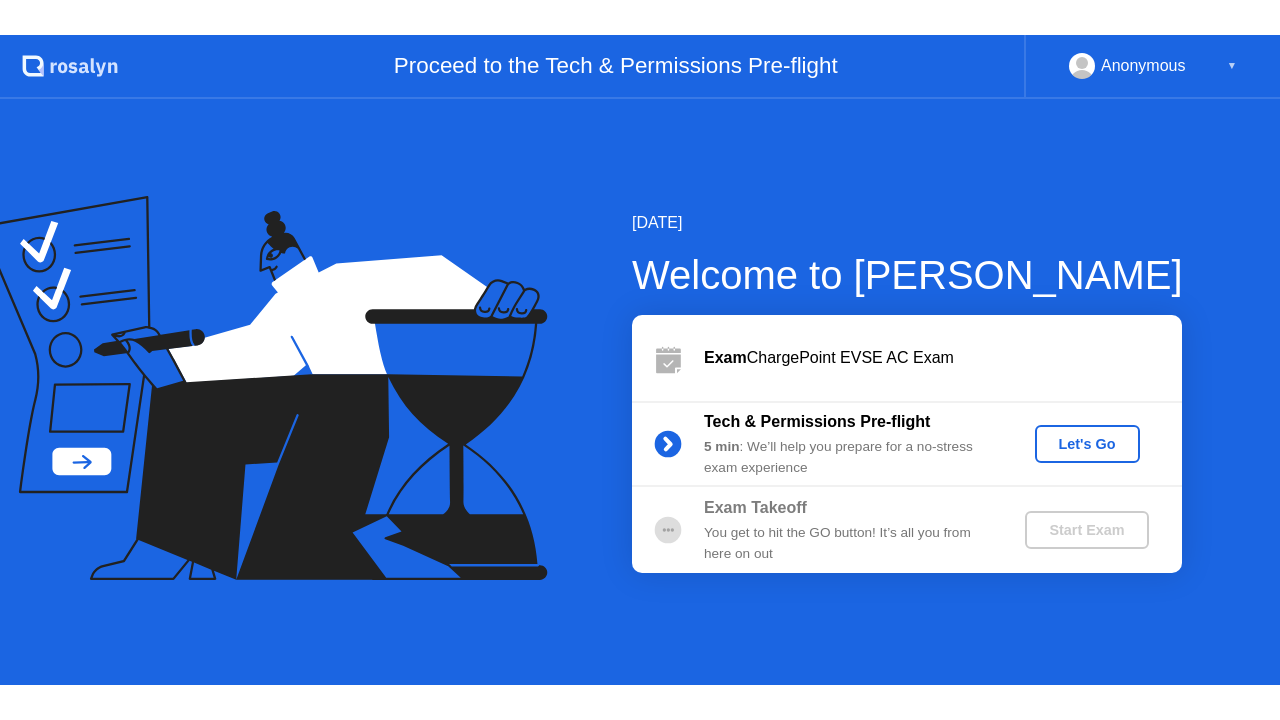scroll, scrollTop: 0, scrollLeft: 0, axis: both 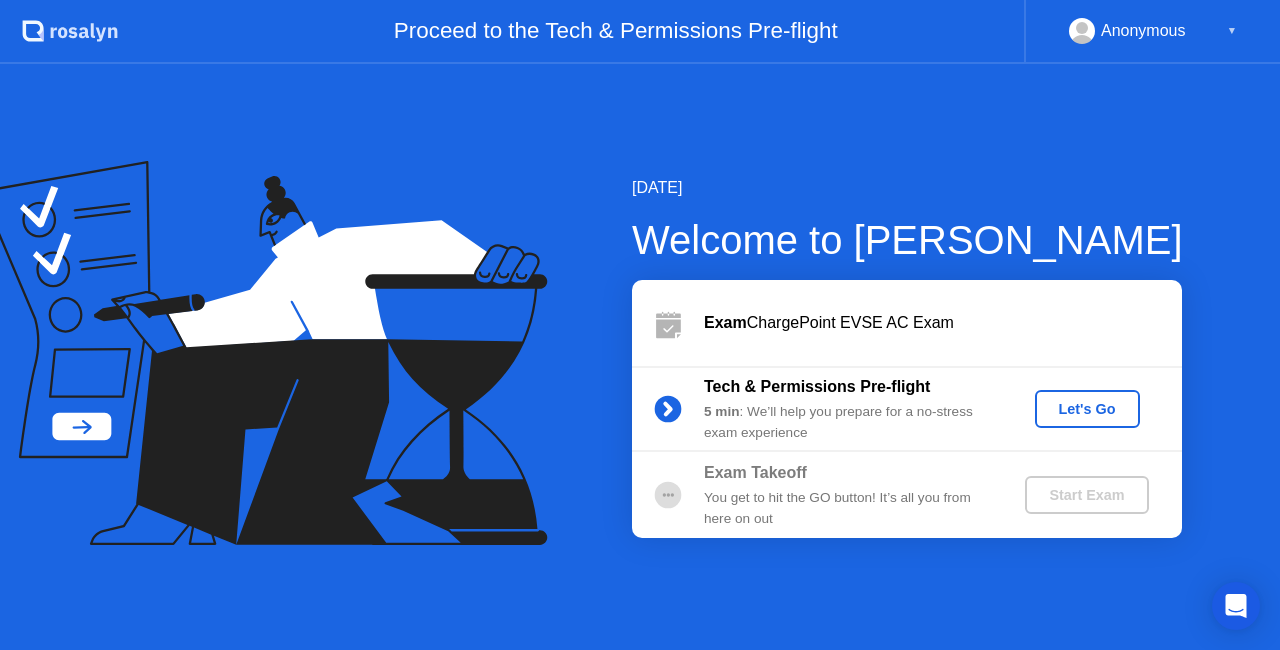 click on "Let's Go" 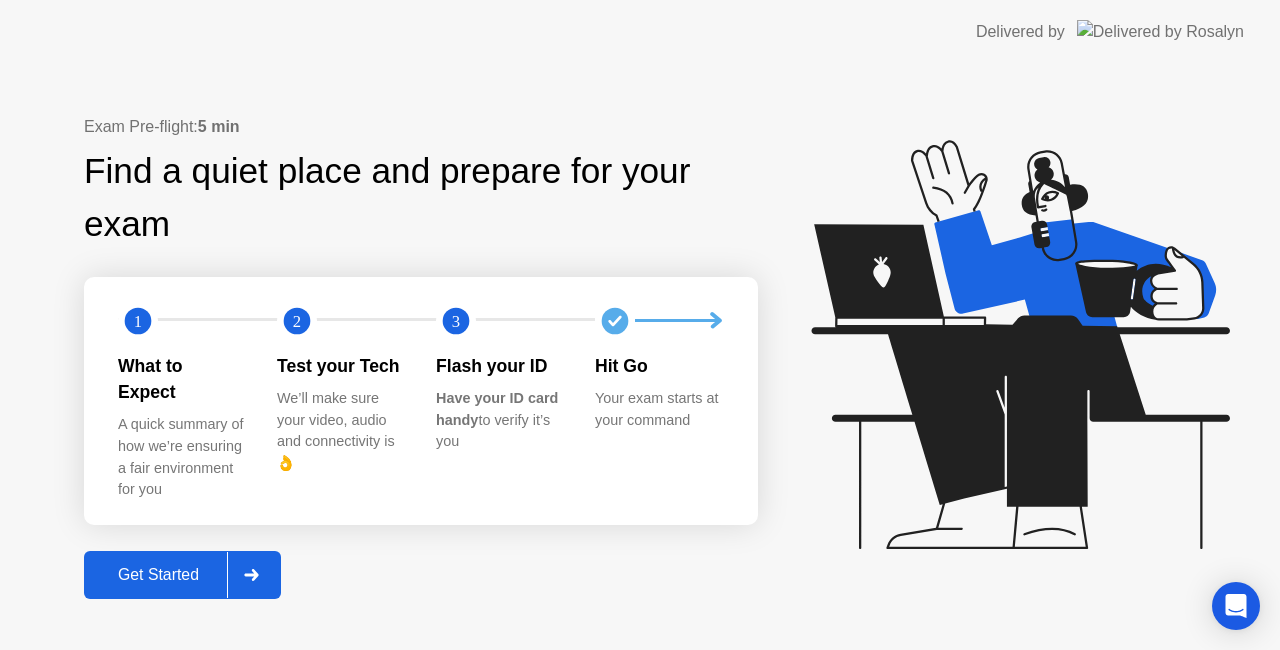 click 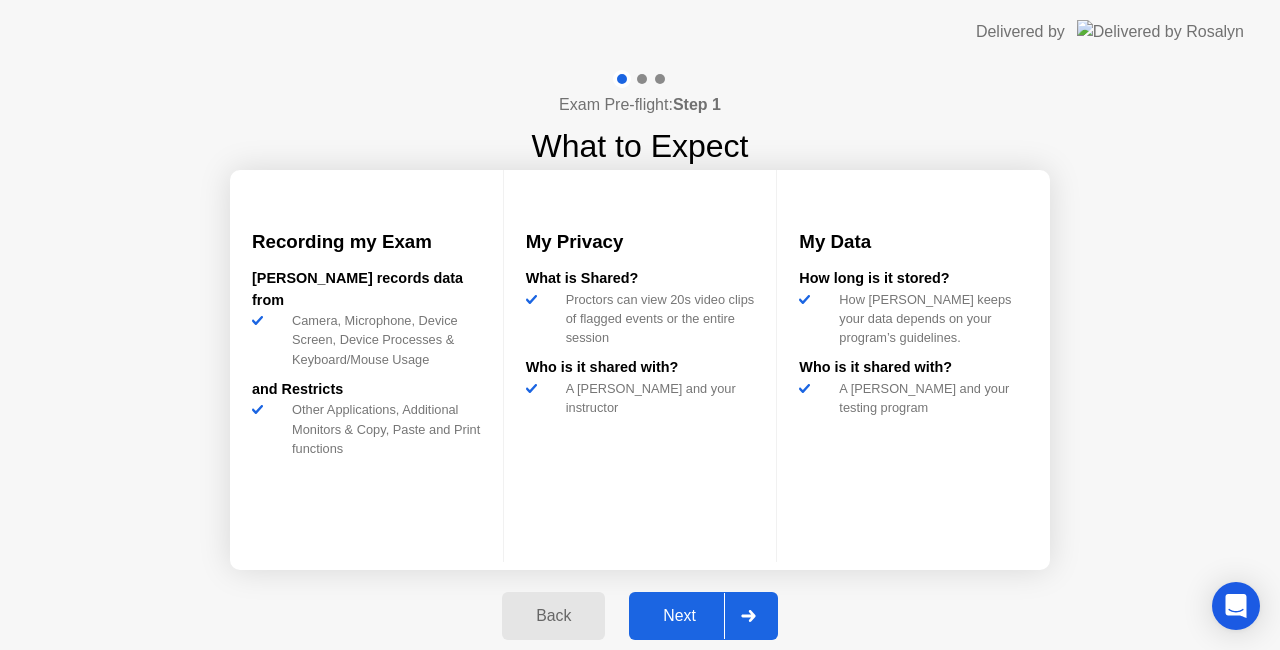 click 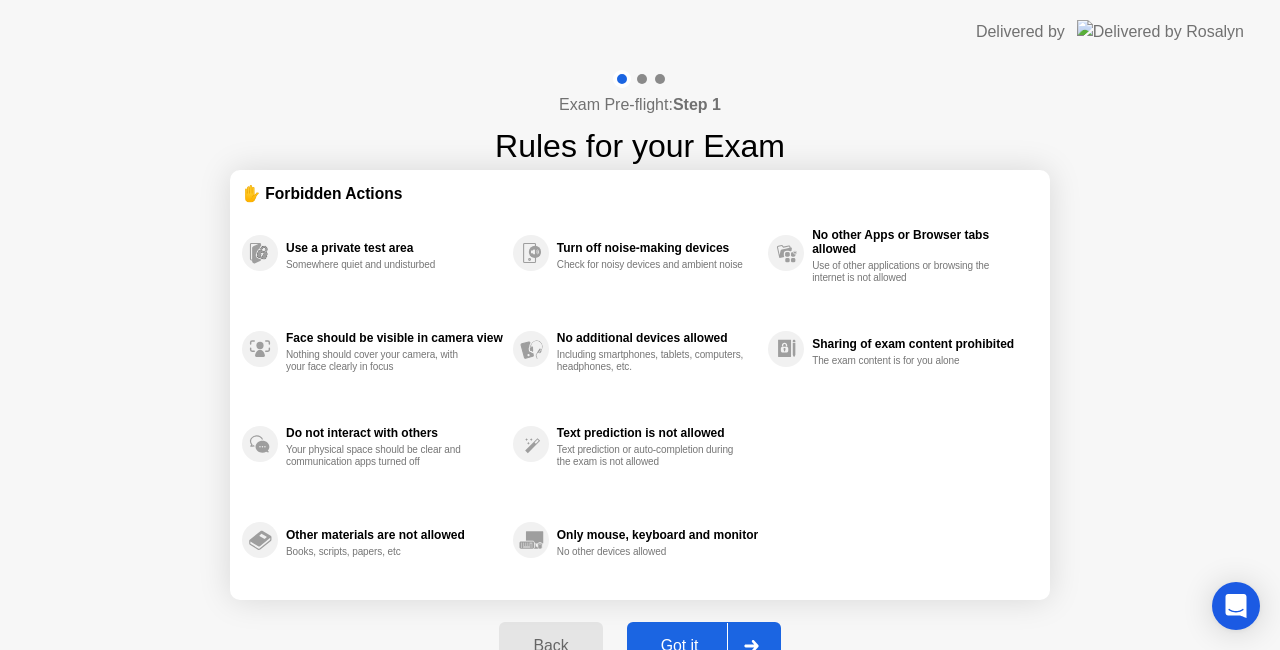 click on "Got it" 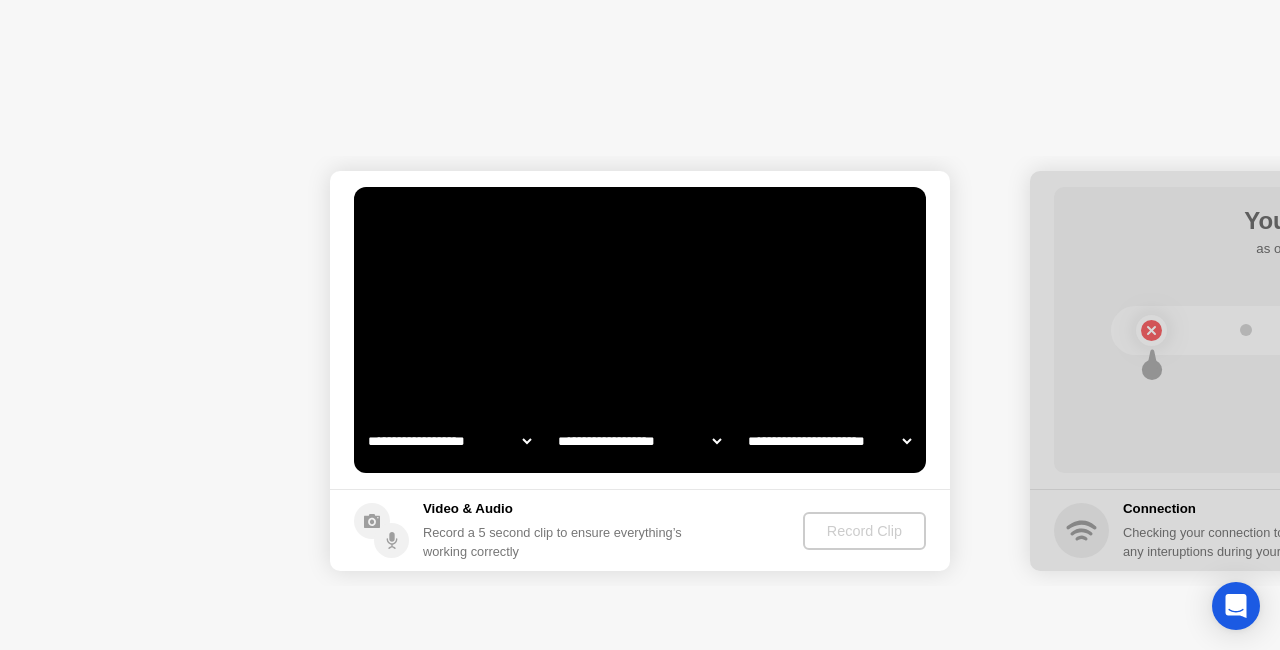 select on "**********" 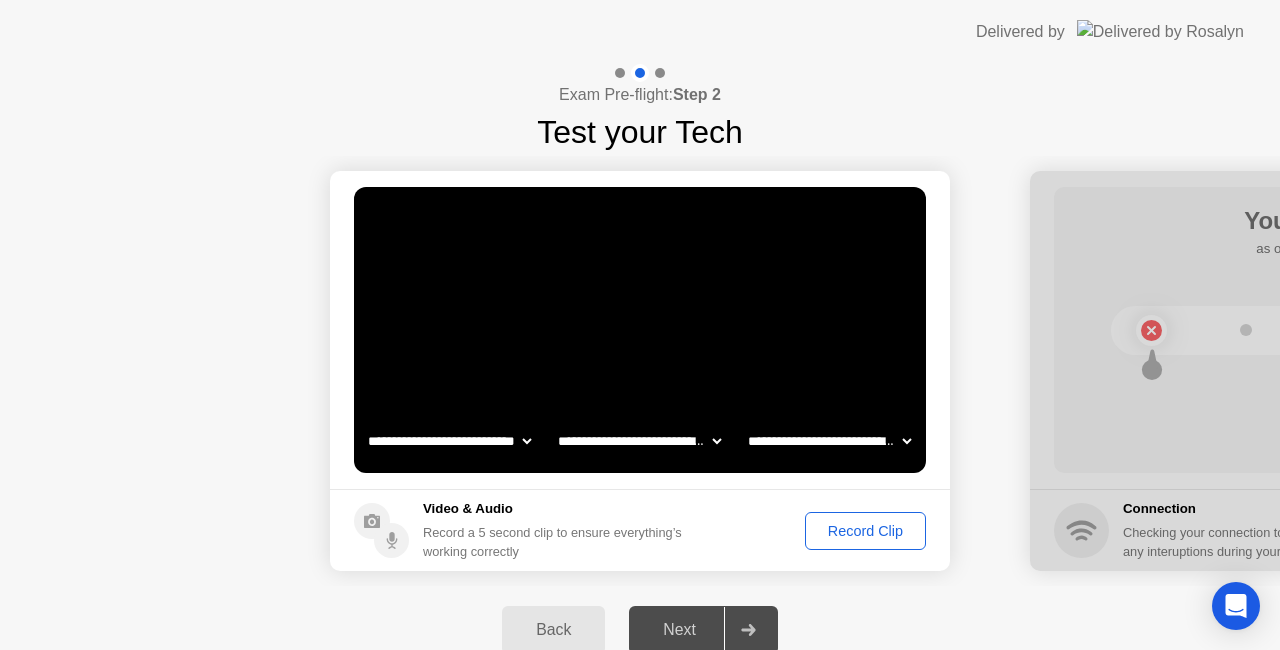click on "Record Clip" 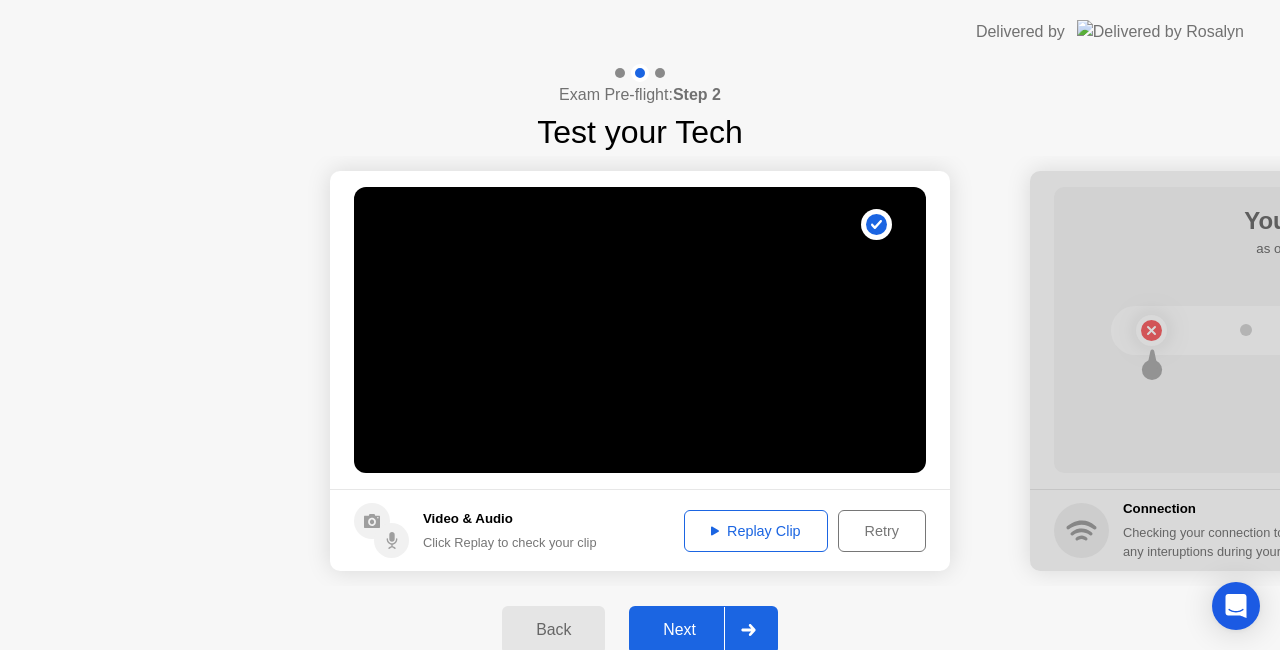 click 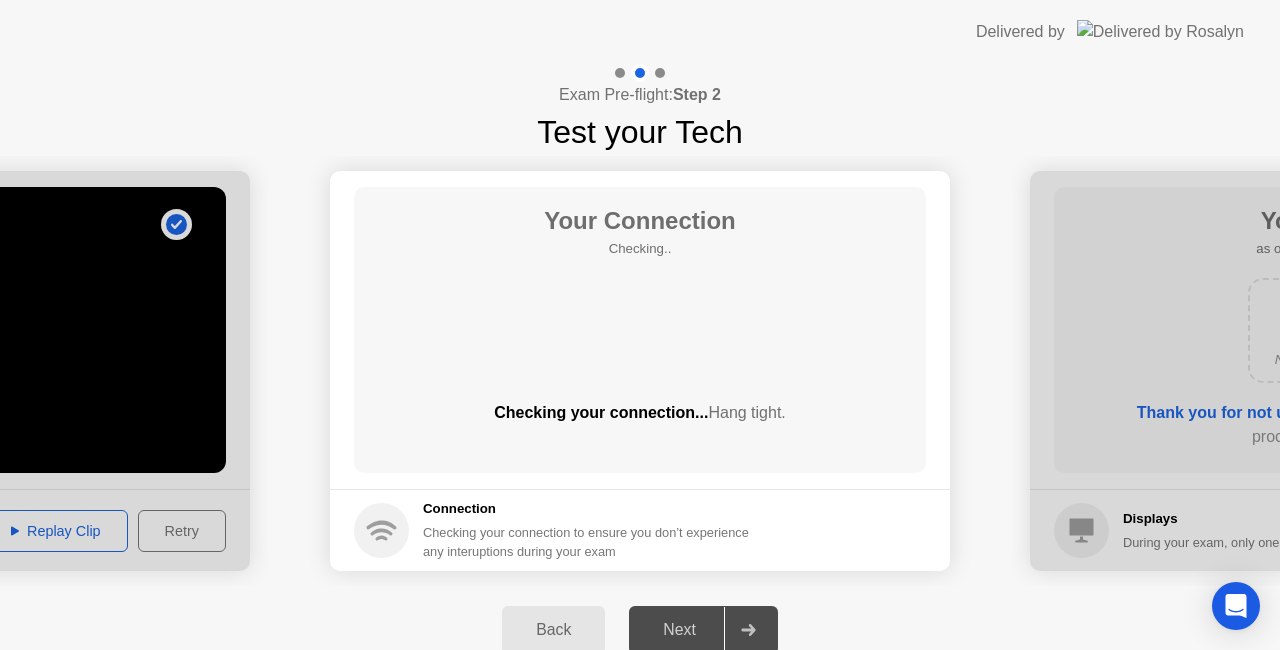 click on "Your Connection Checking..  Checking your connection...  Hang tight." 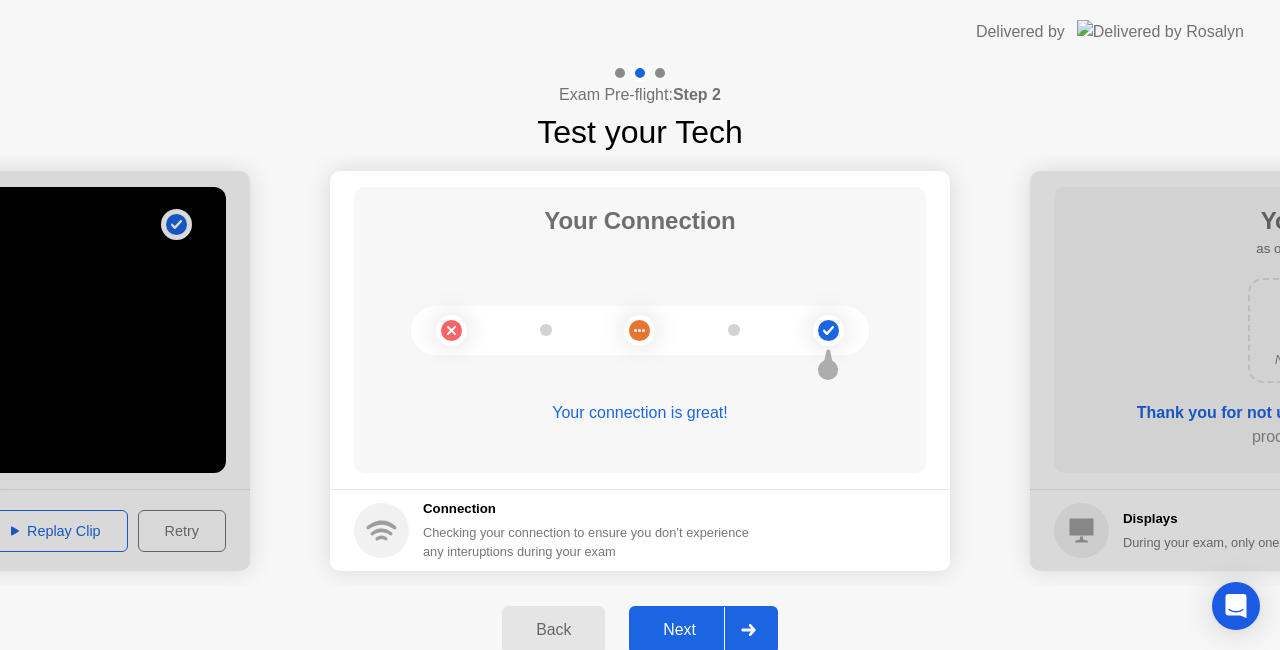click 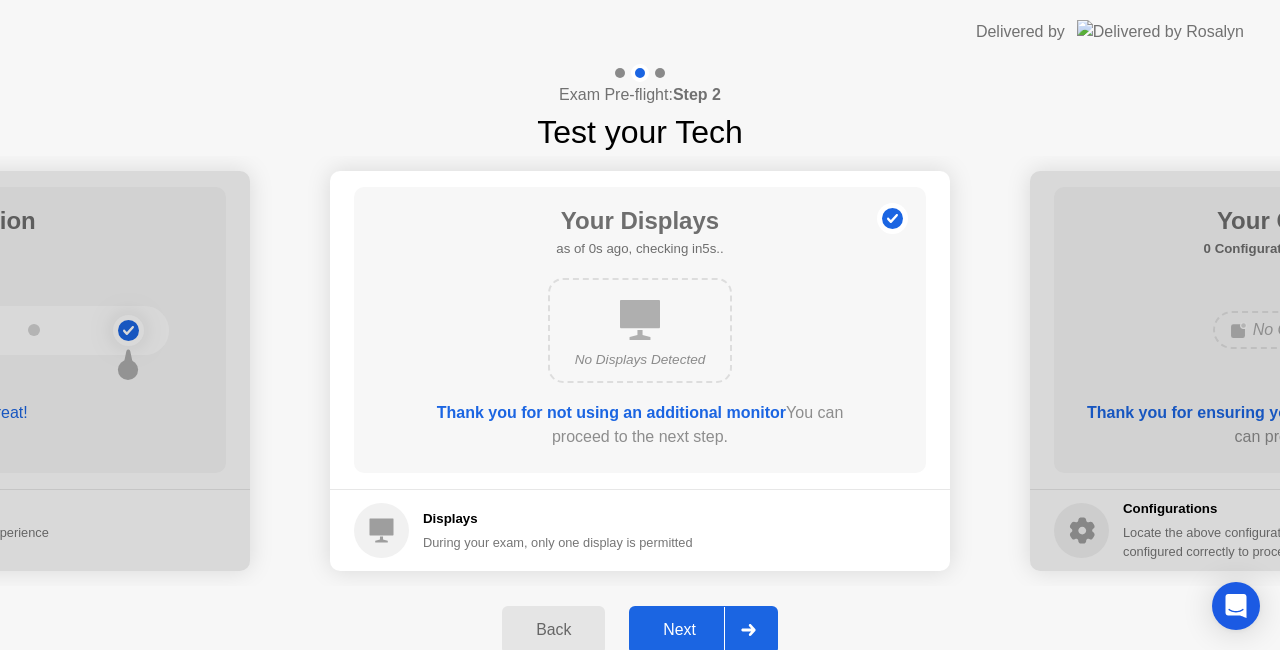 click 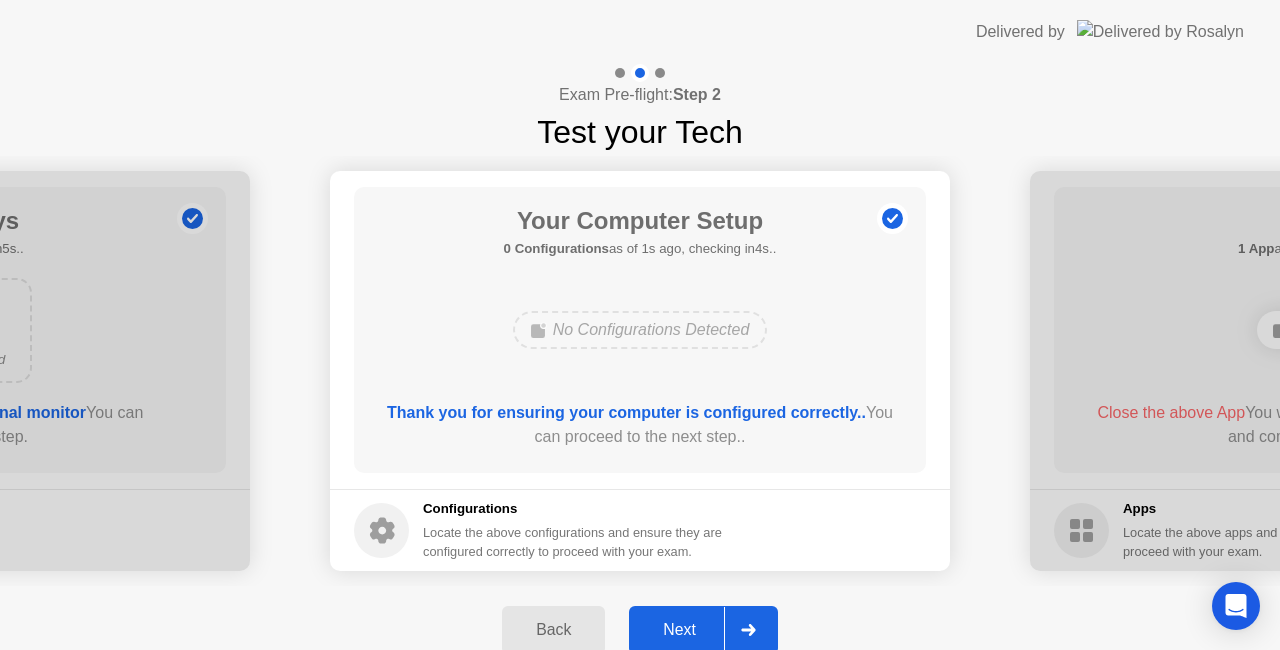 click 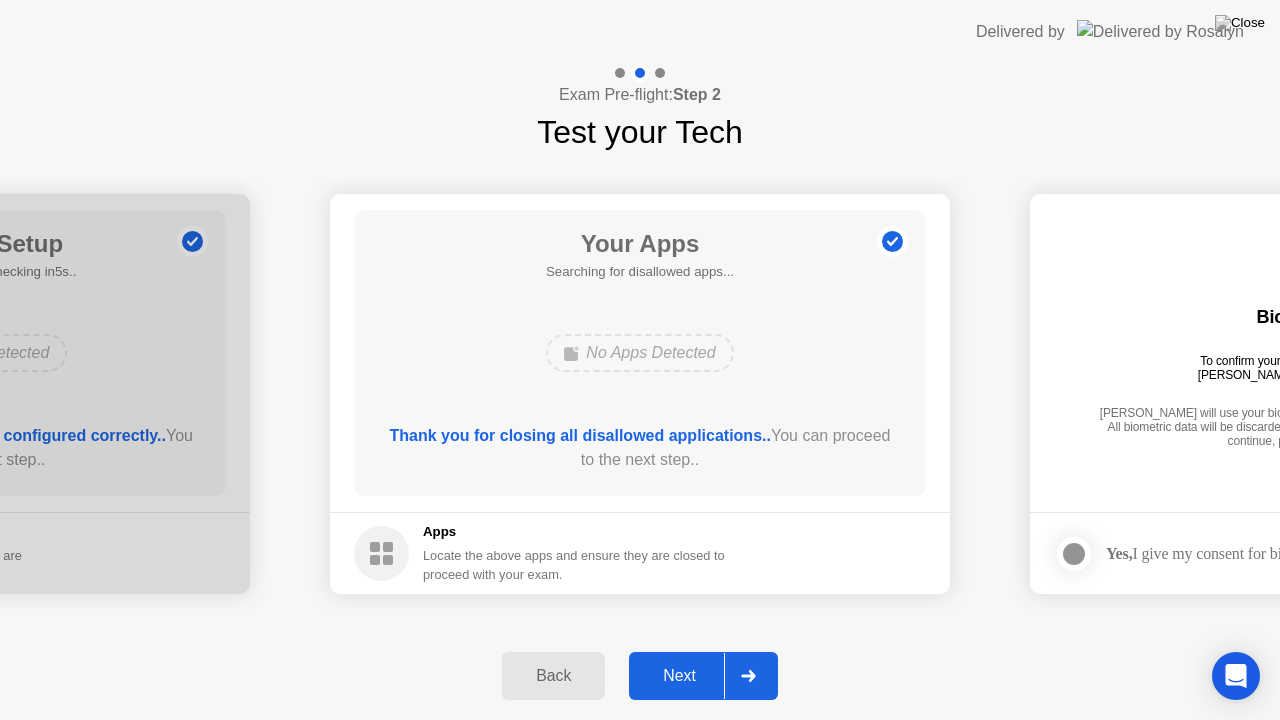 click 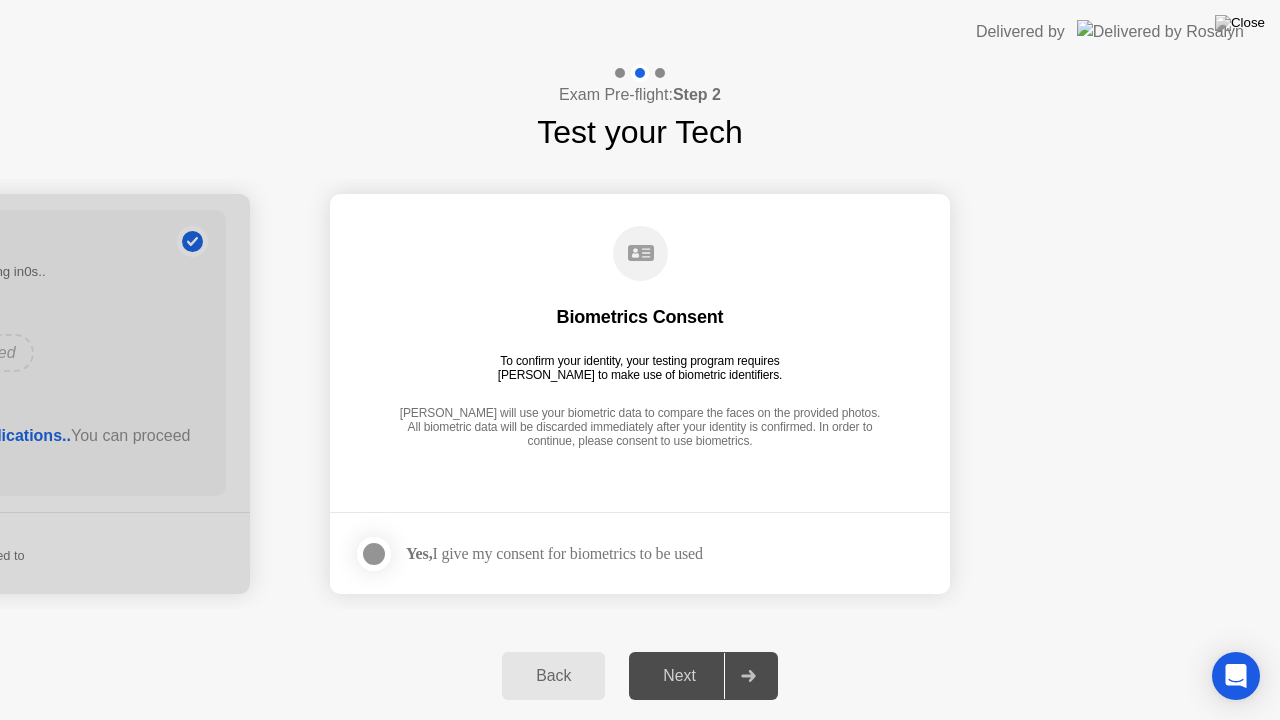 click on "Yes,  I give my consent for biometrics to be used" 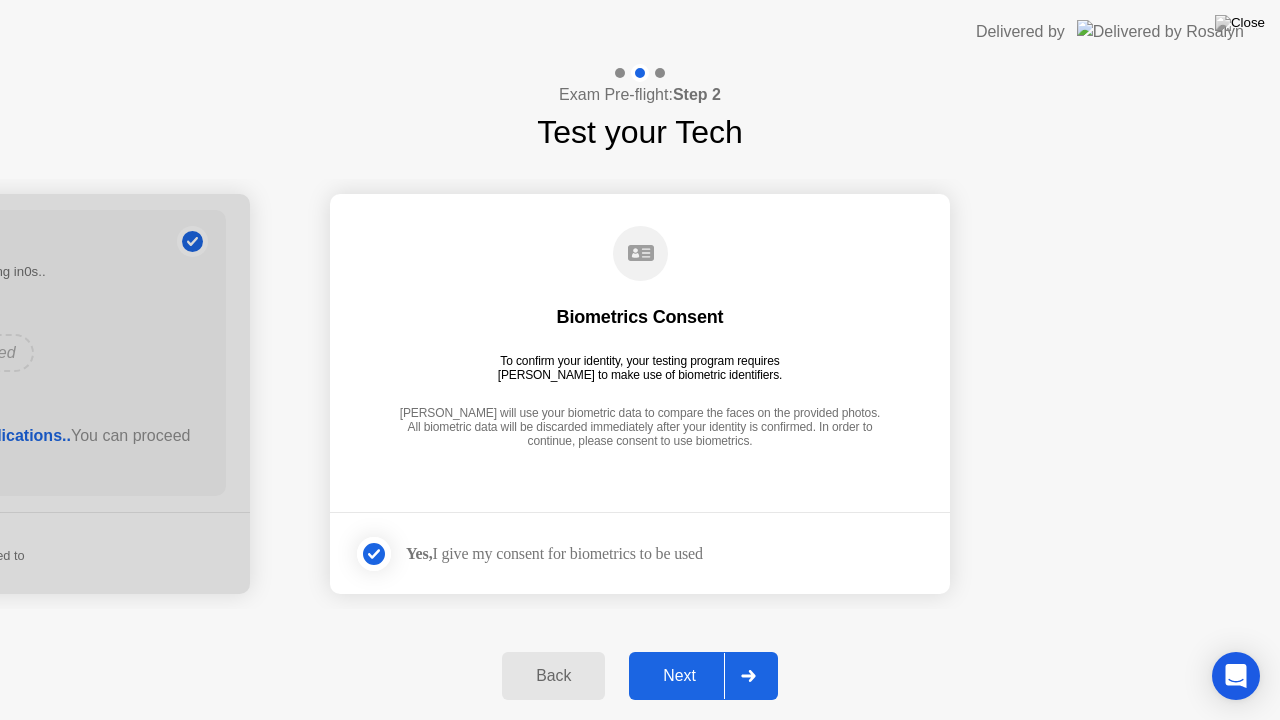 click 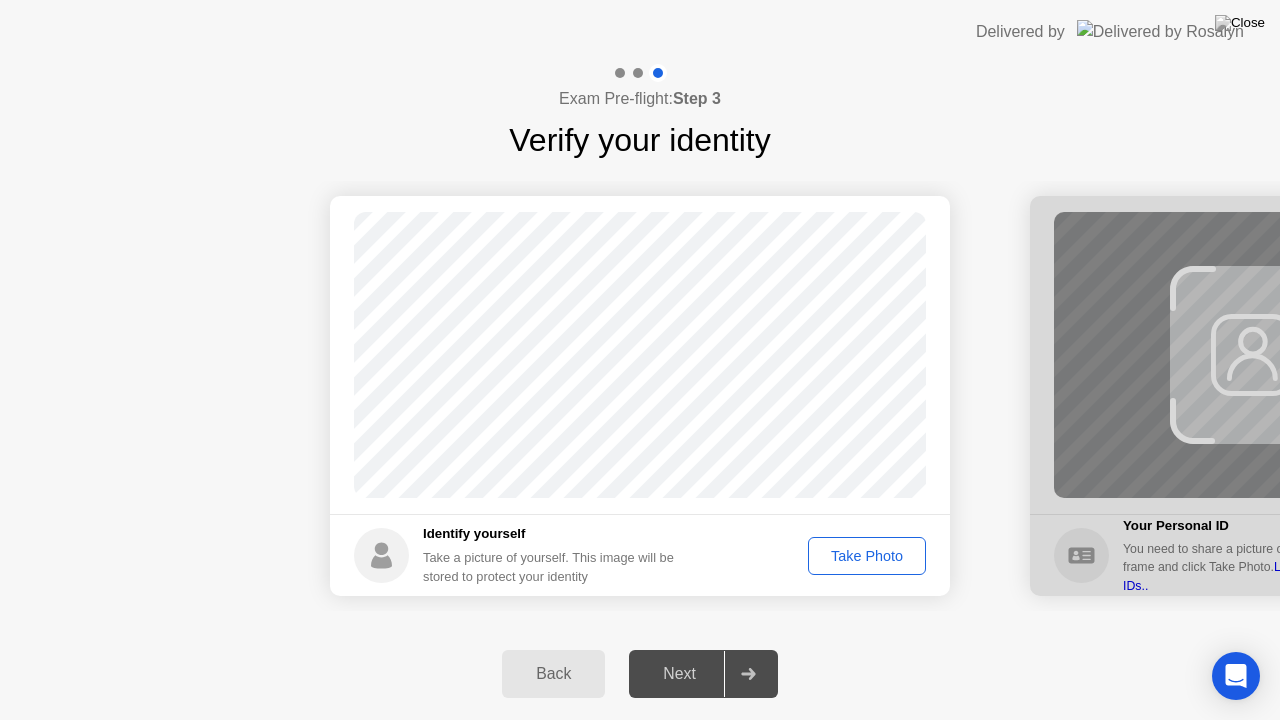 click on "Take Photo" 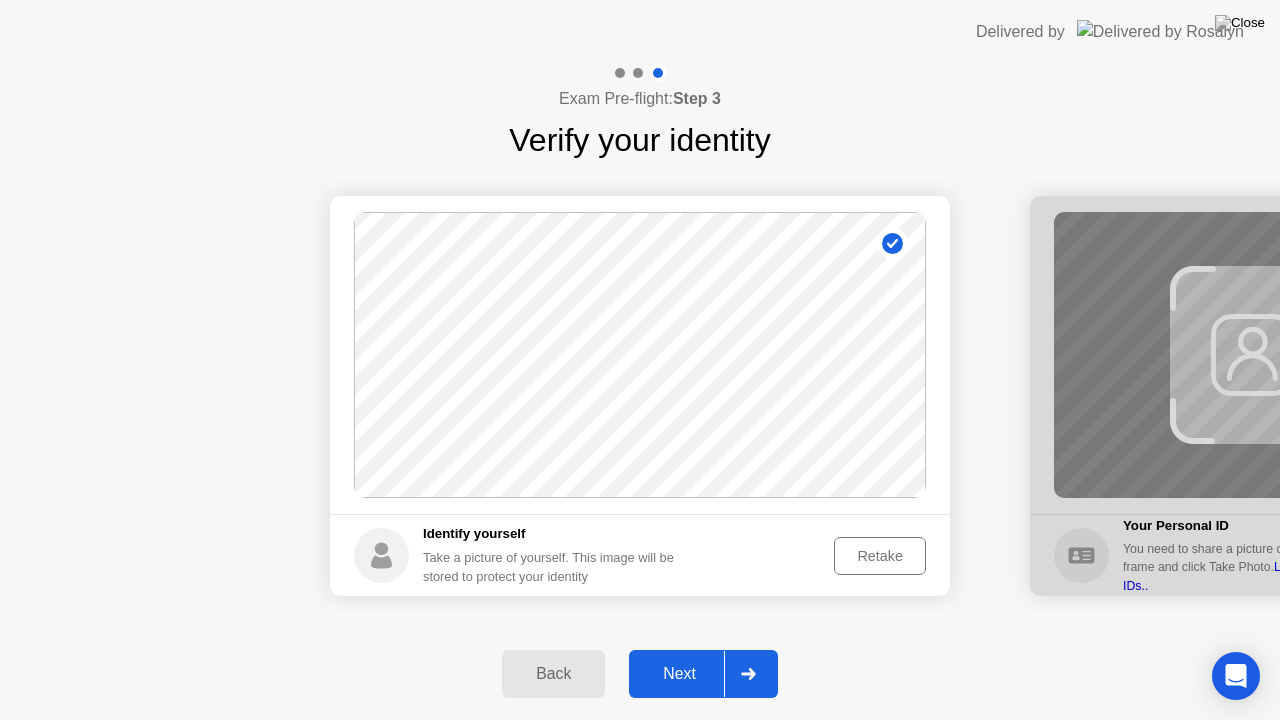 click 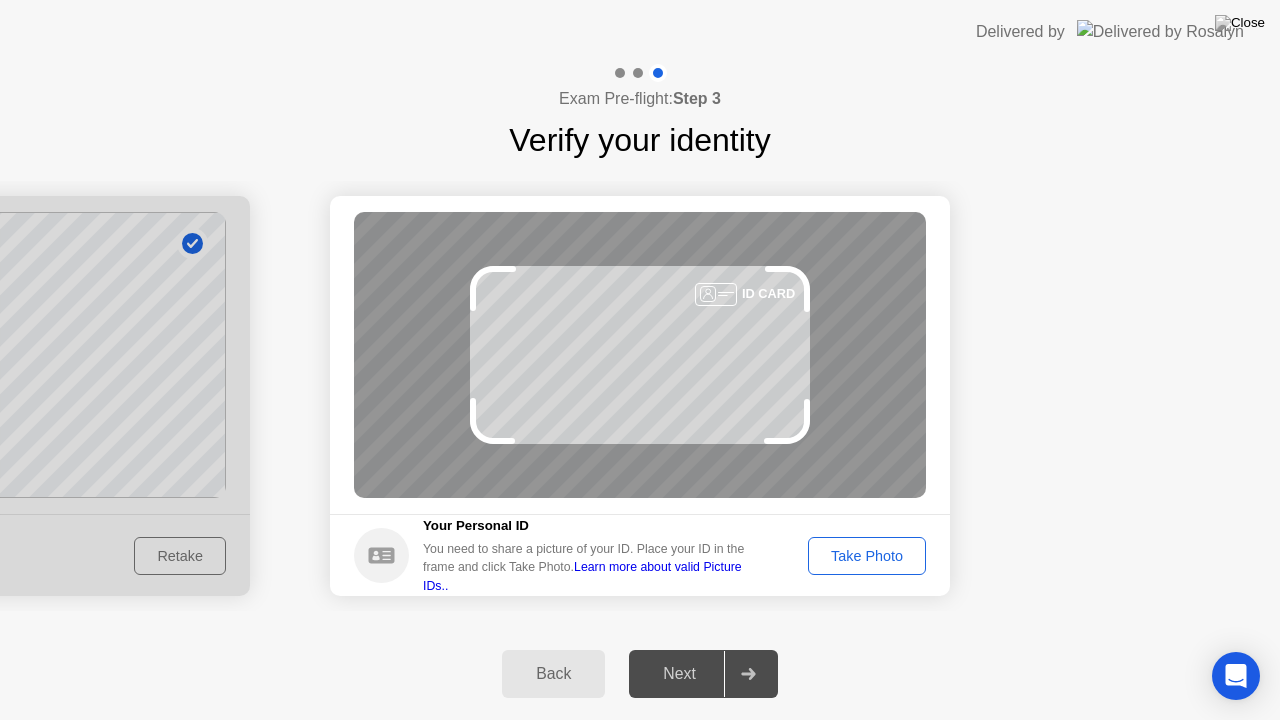 click on "Take Photo" 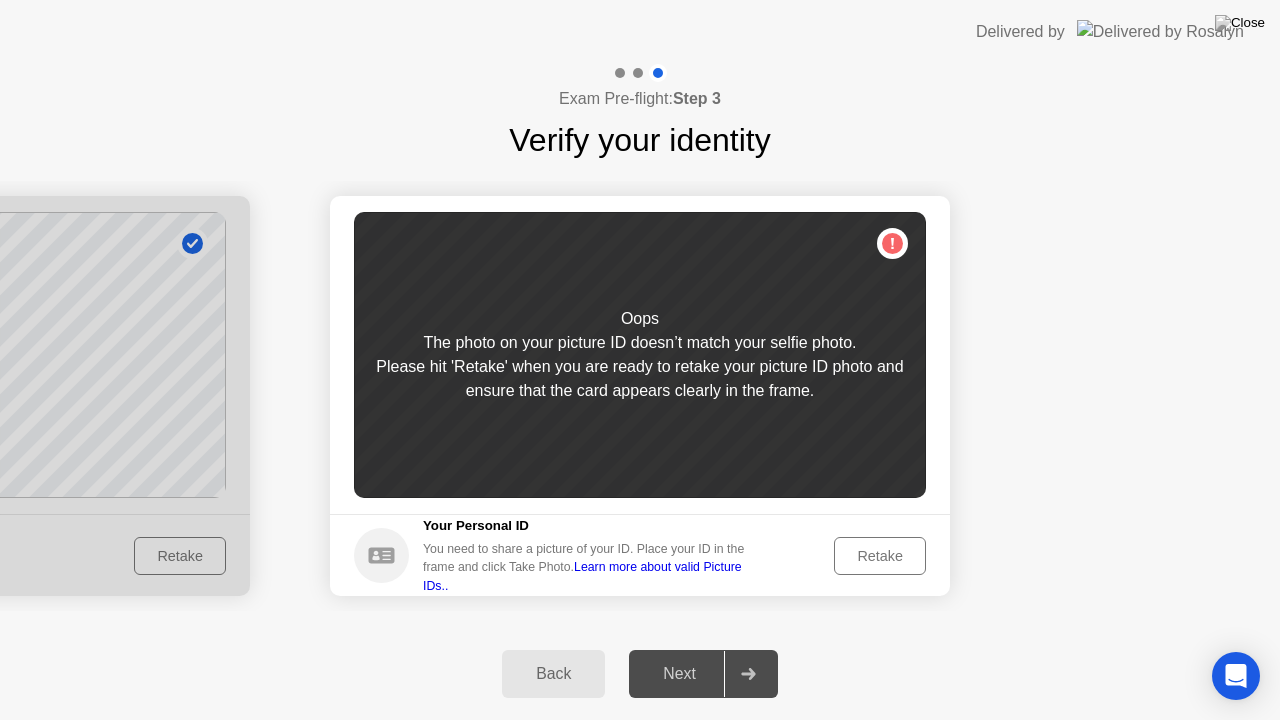 click on "Retake" 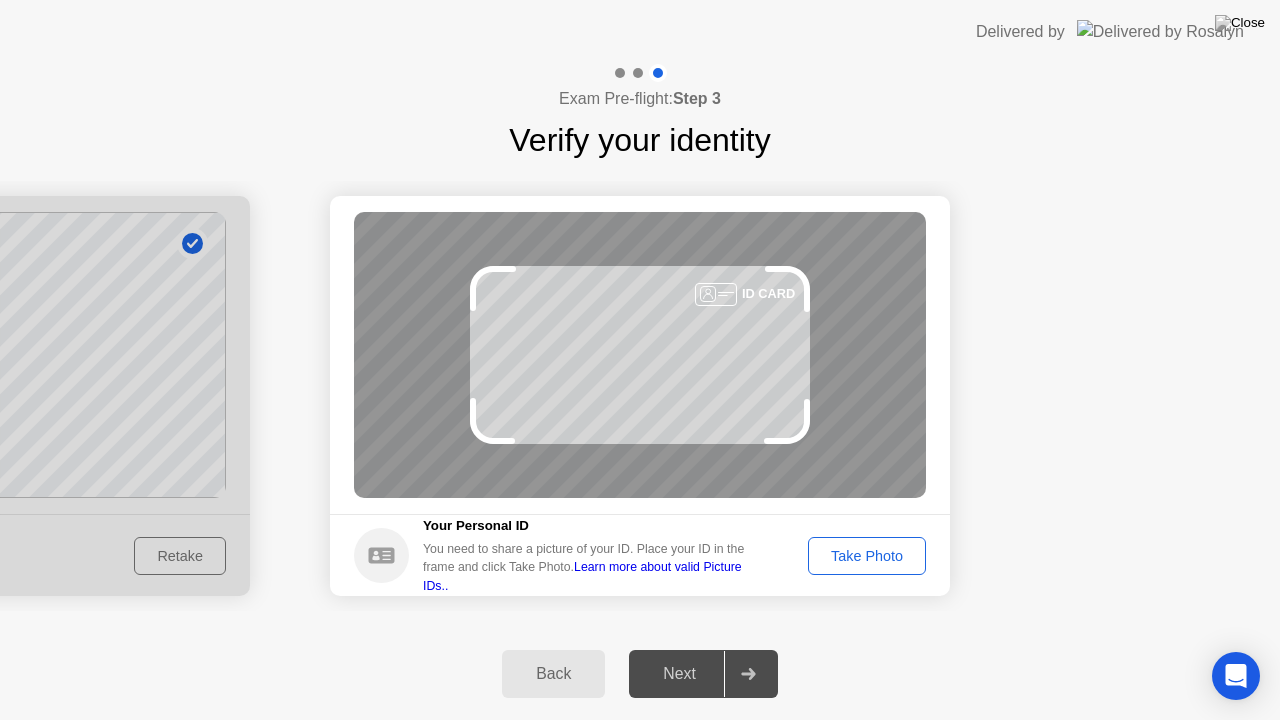 click on "Take Photo" 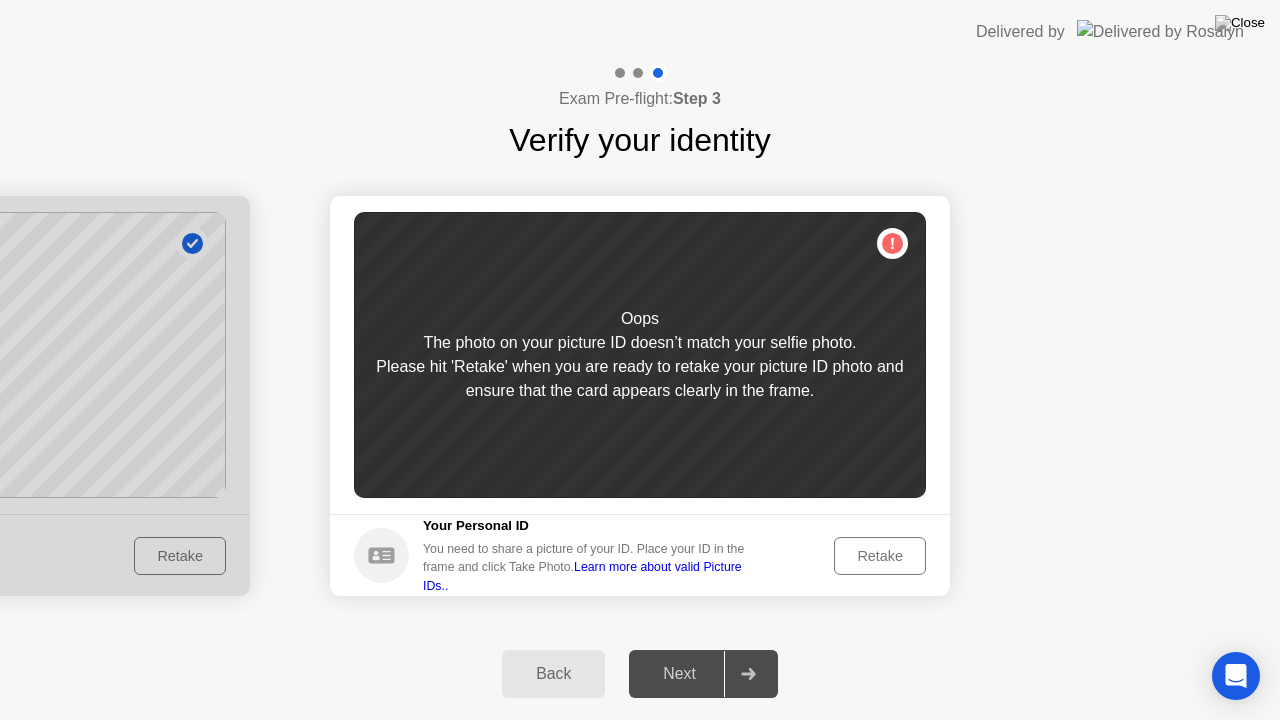 click on "Retake" 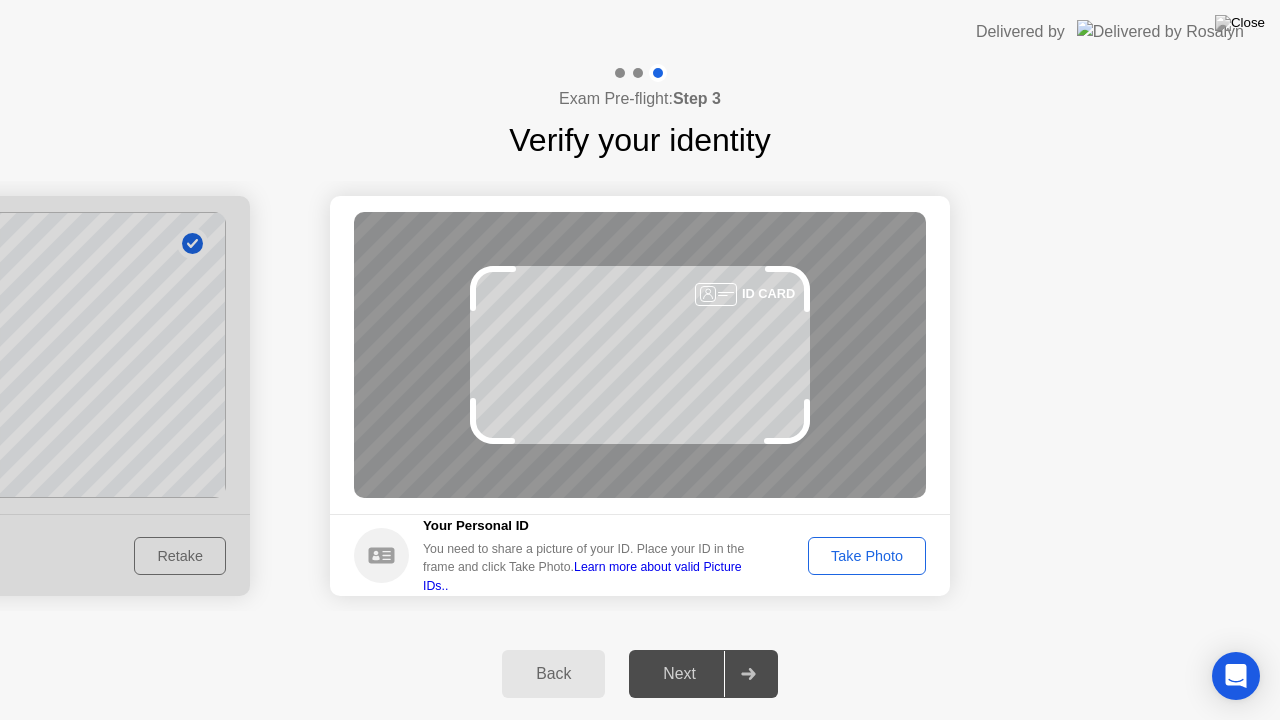click on "Take Photo" 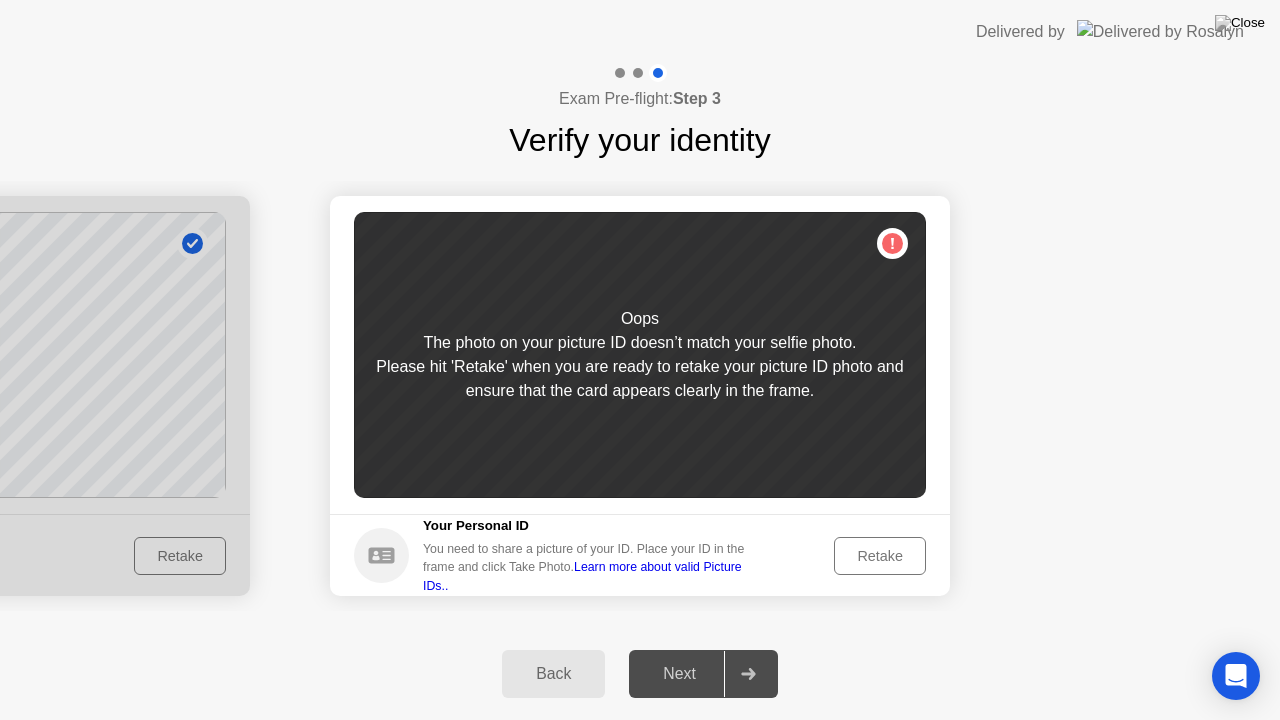 click on "Retake" 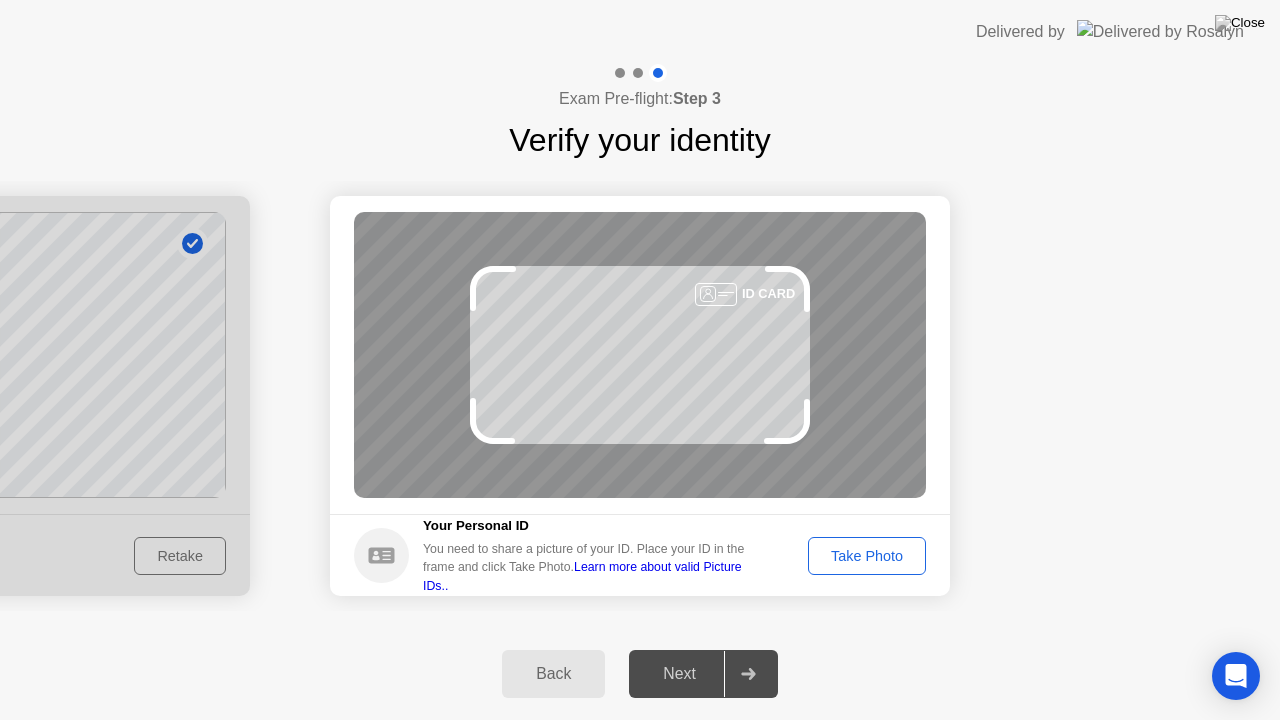 click on "Take Photo" 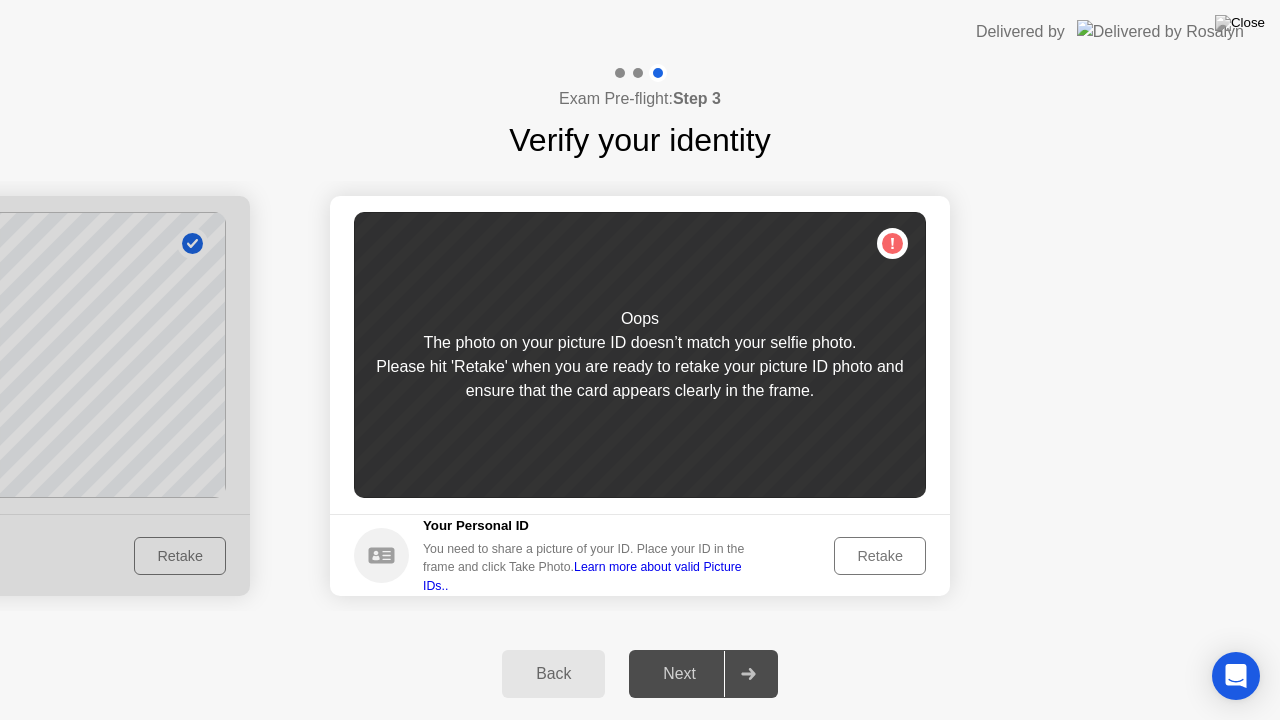 click on "Retake" 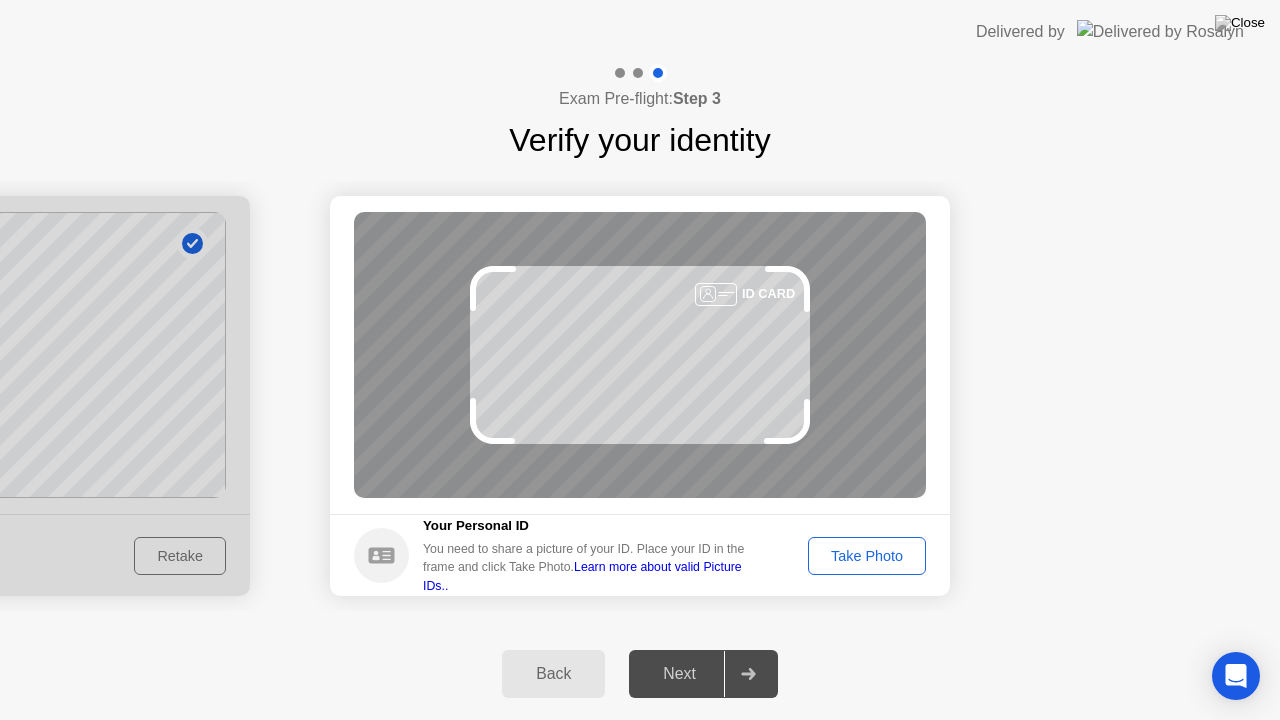 click on "Take Photo" 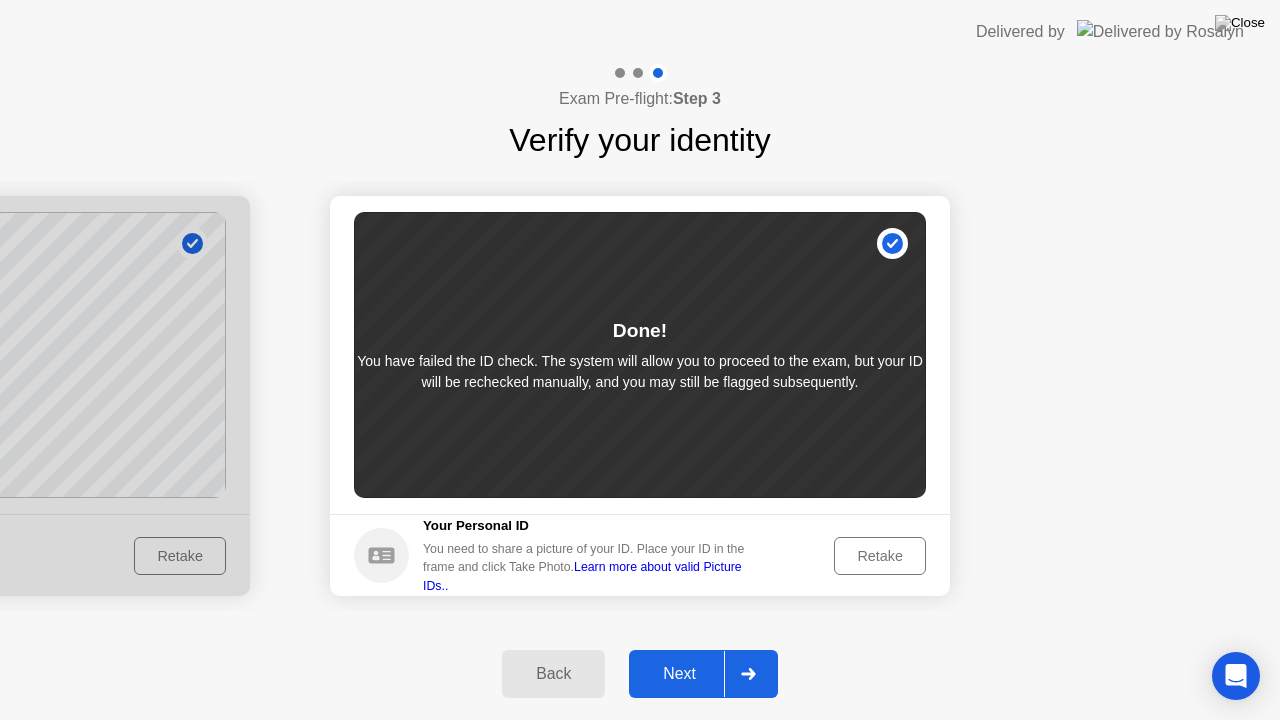 click 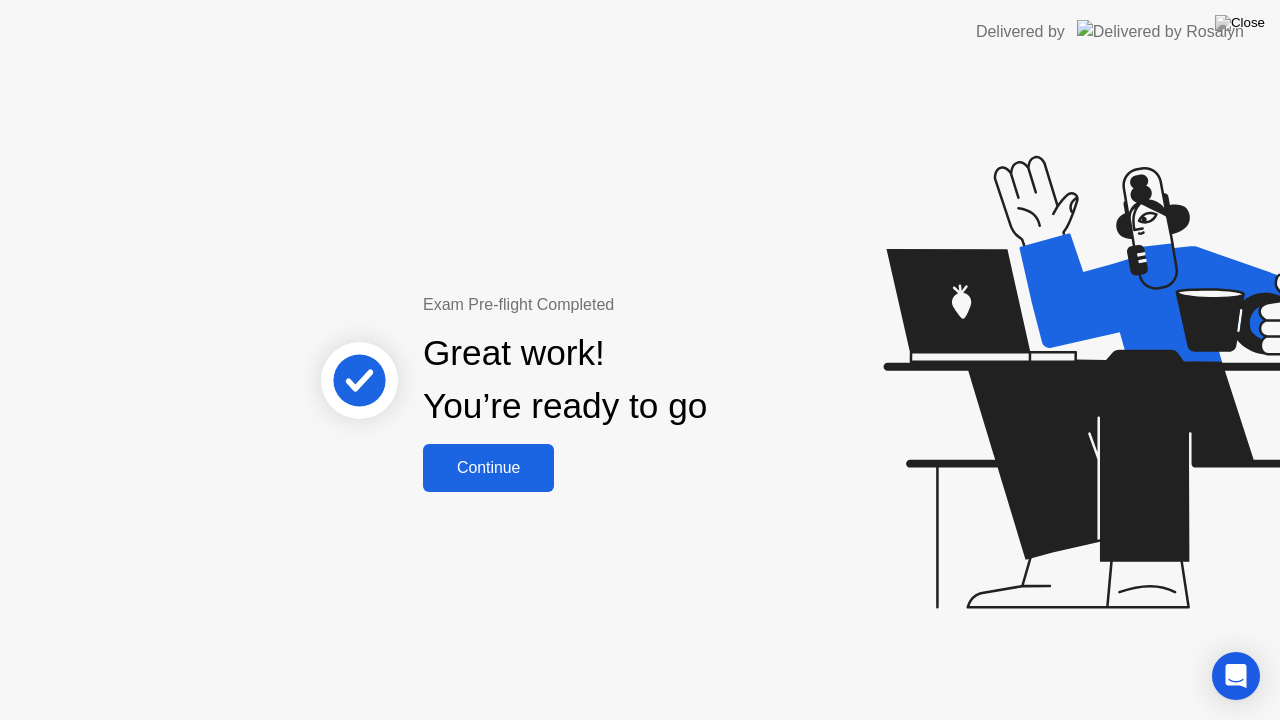 click on "Continue" 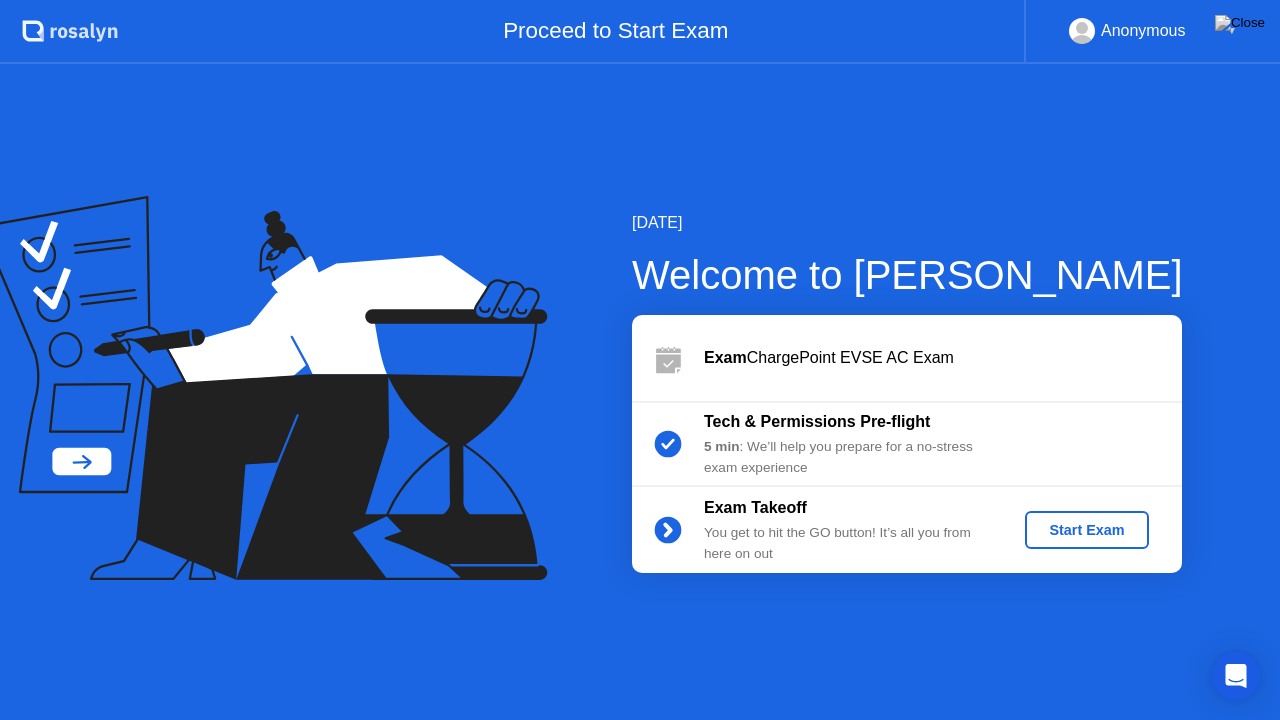 click on "Start Exam" 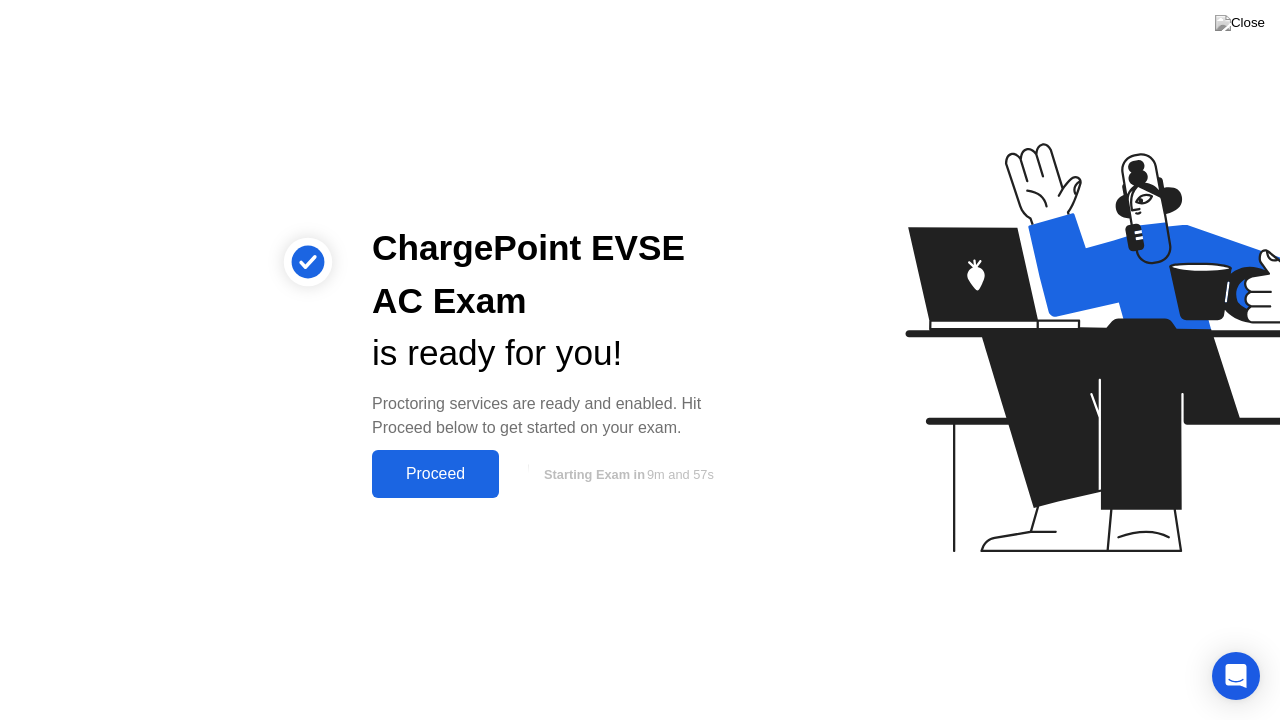 click on "Proceed" 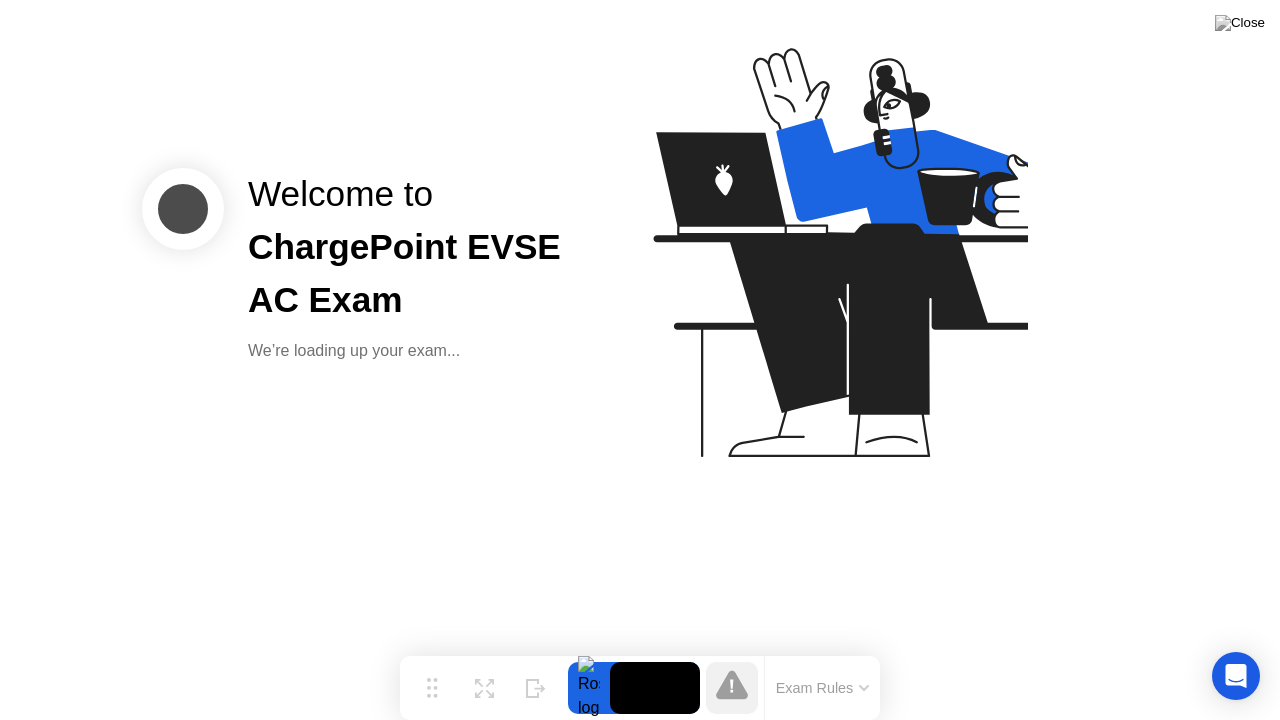 click 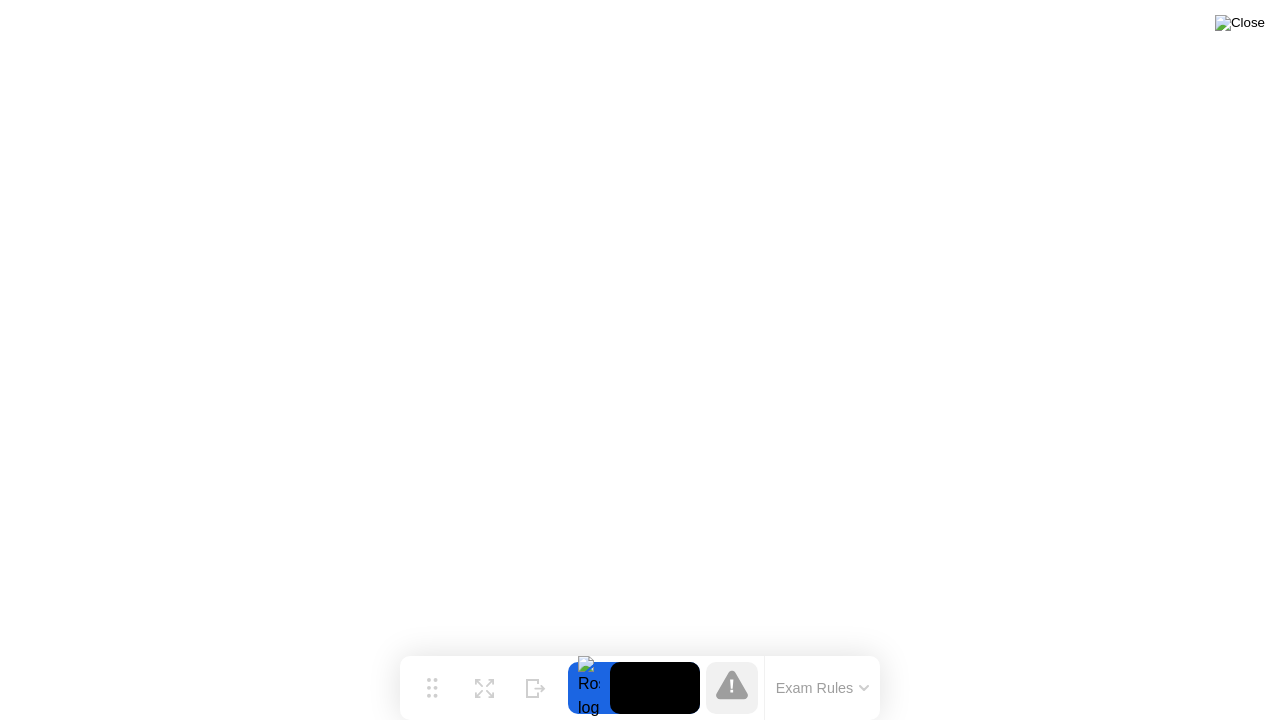 click at bounding box center [1240, 23] 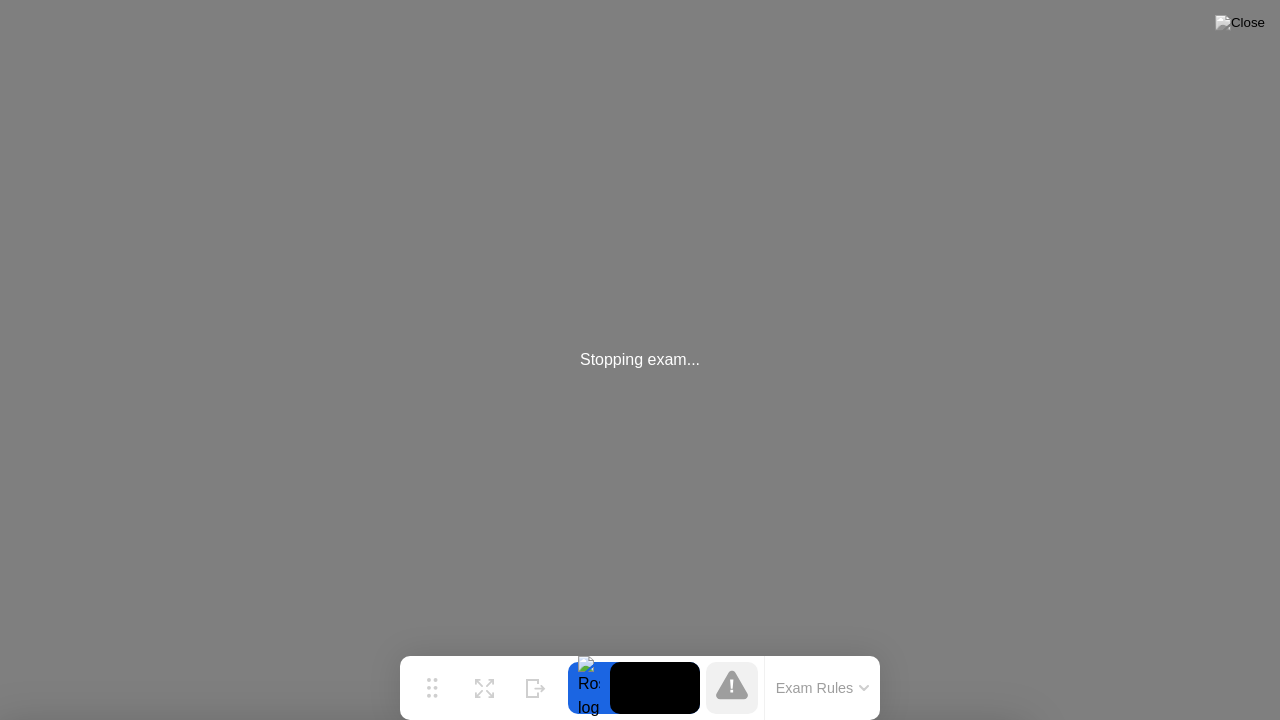 click on "No" at bounding box center [560, 833] 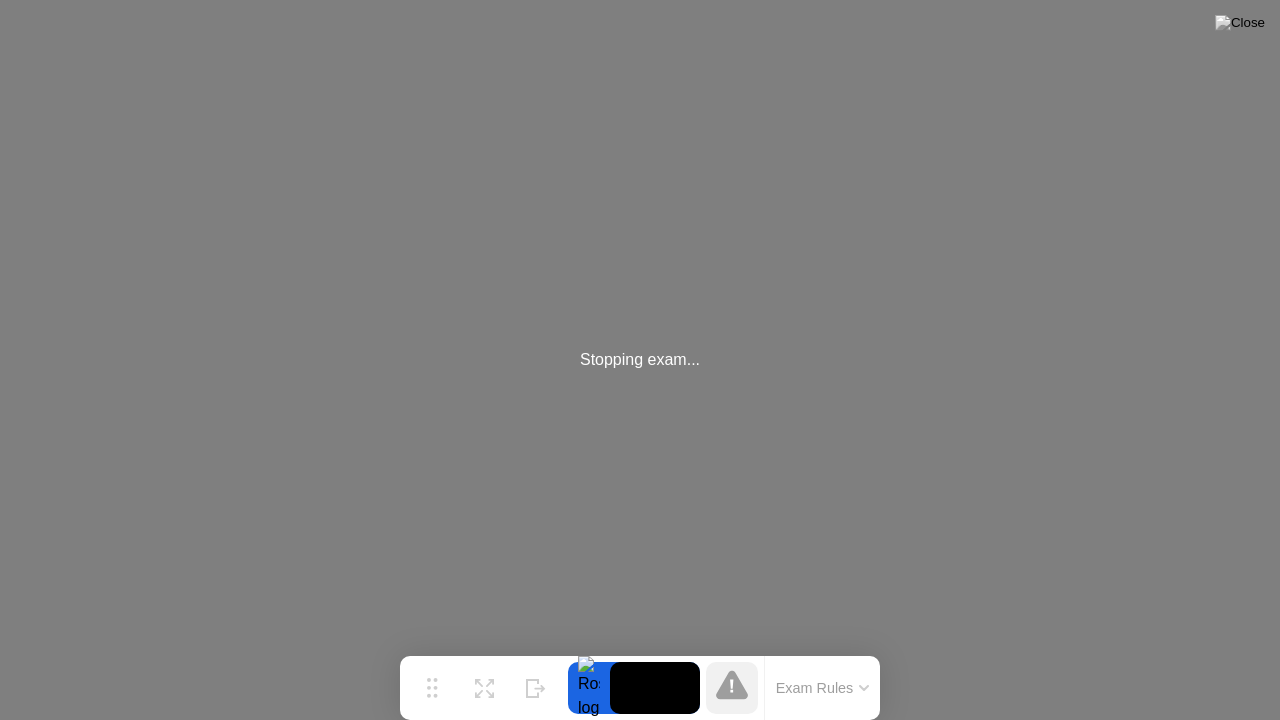 click on "Stopping exam..." 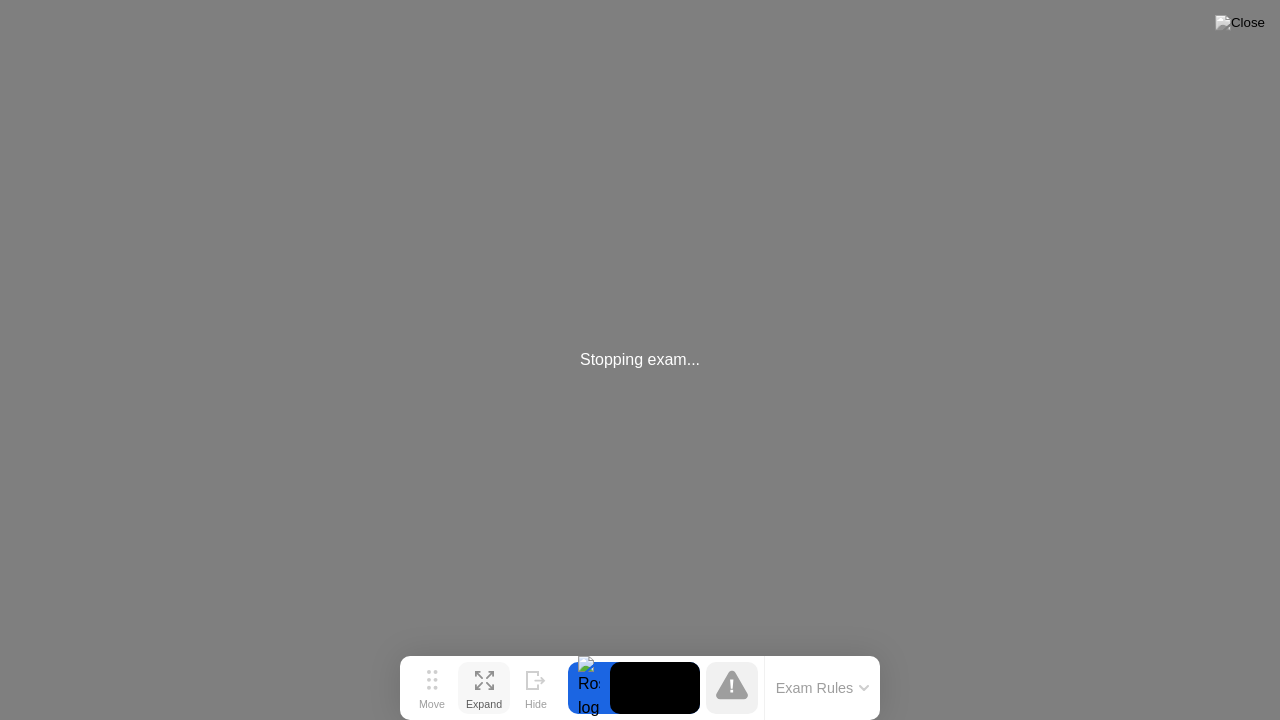 click on "Expand" 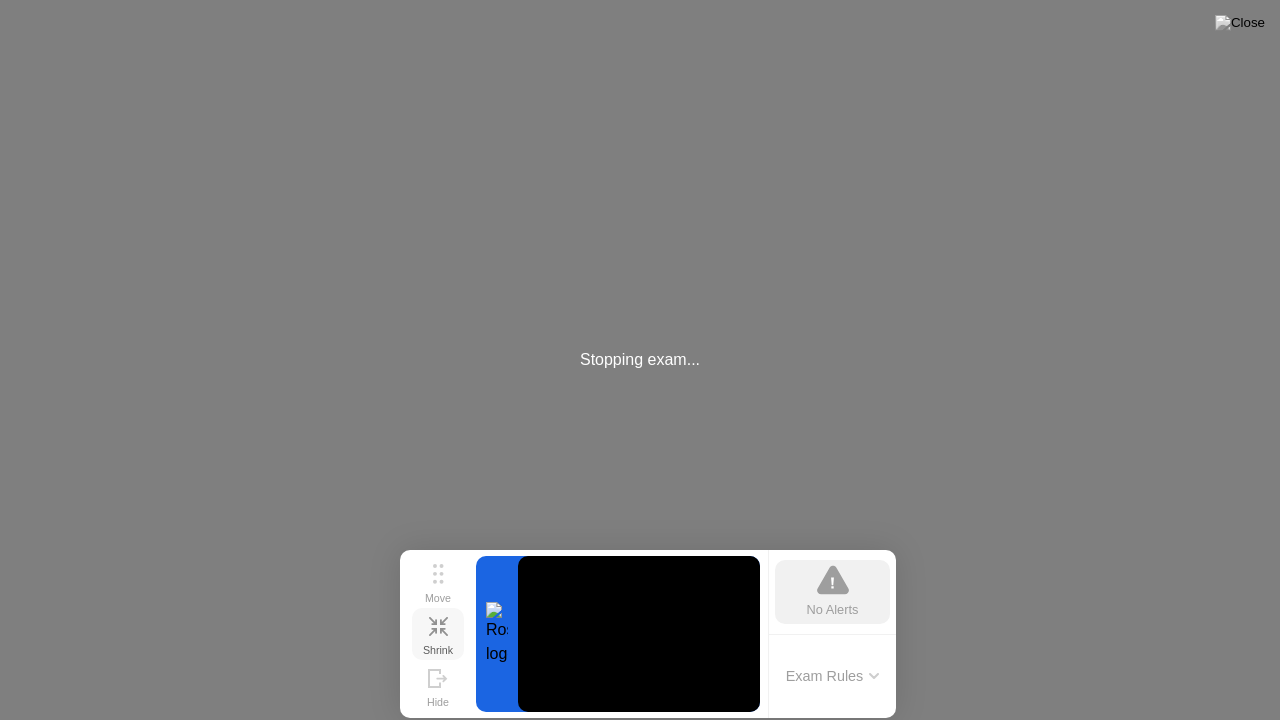 click on "Shrink" at bounding box center [438, 650] 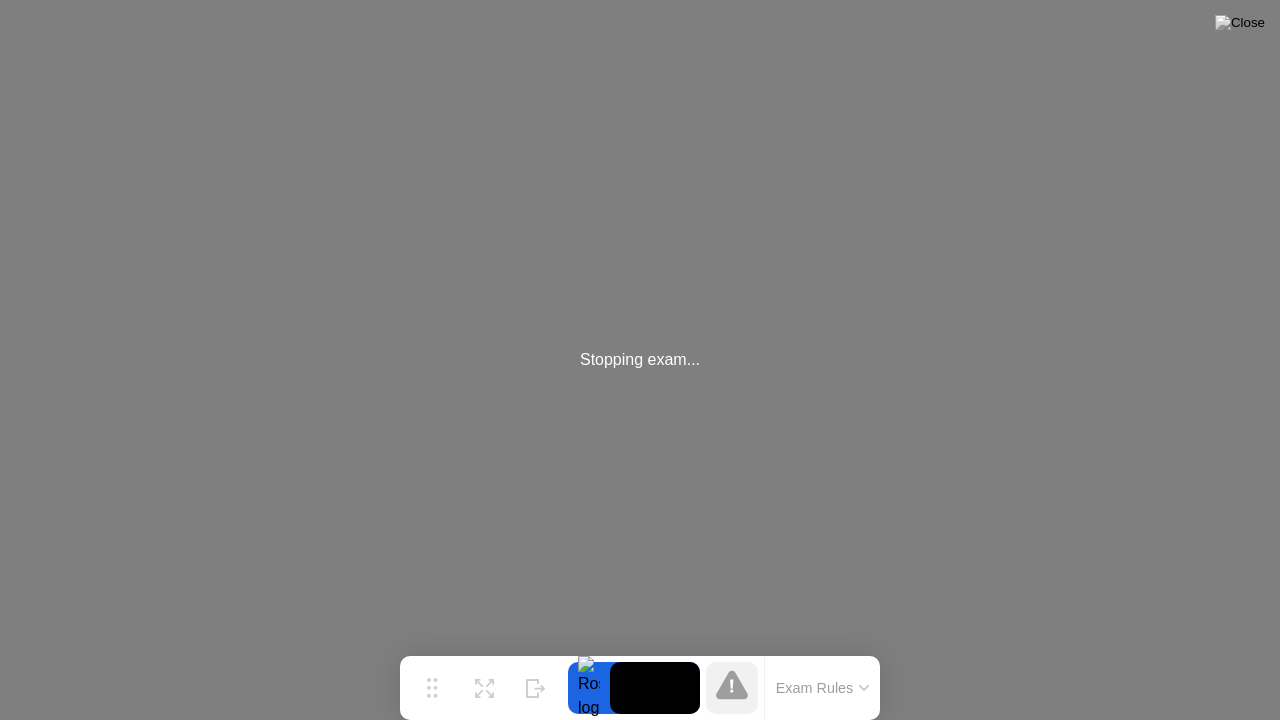 click on "Exam Rules" 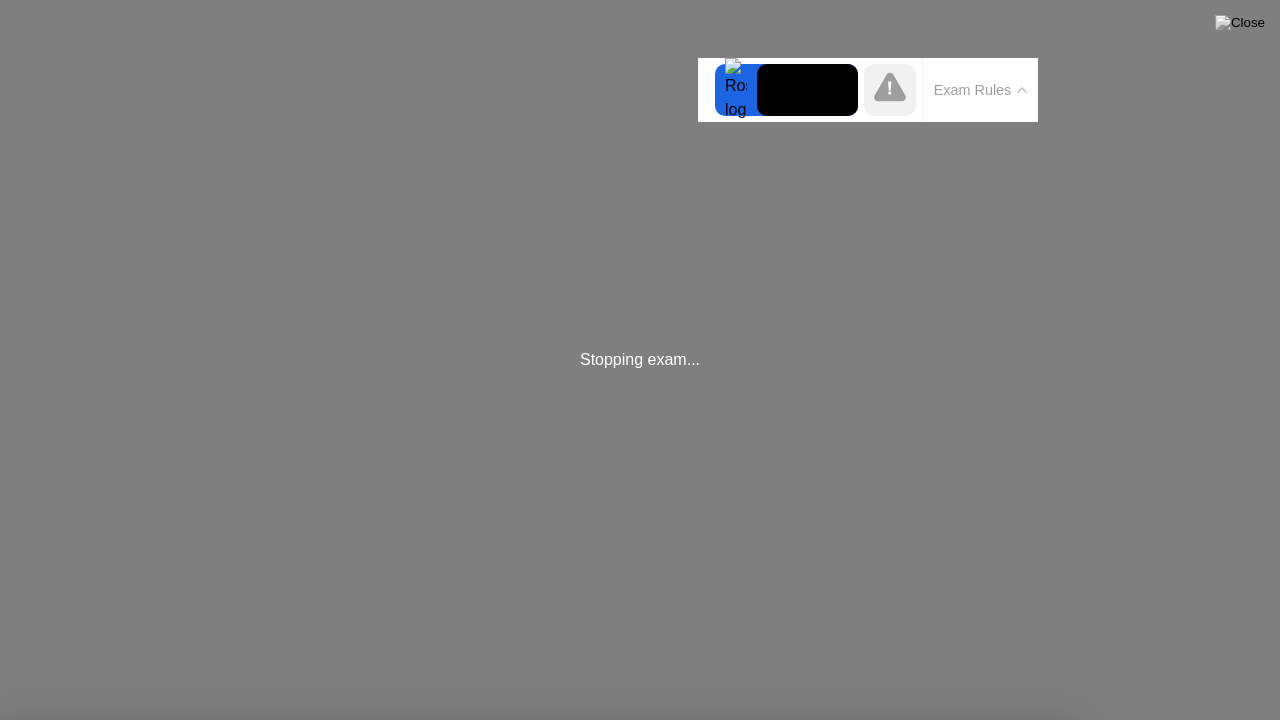 click on "Got it!" at bounding box center [537, 1289] 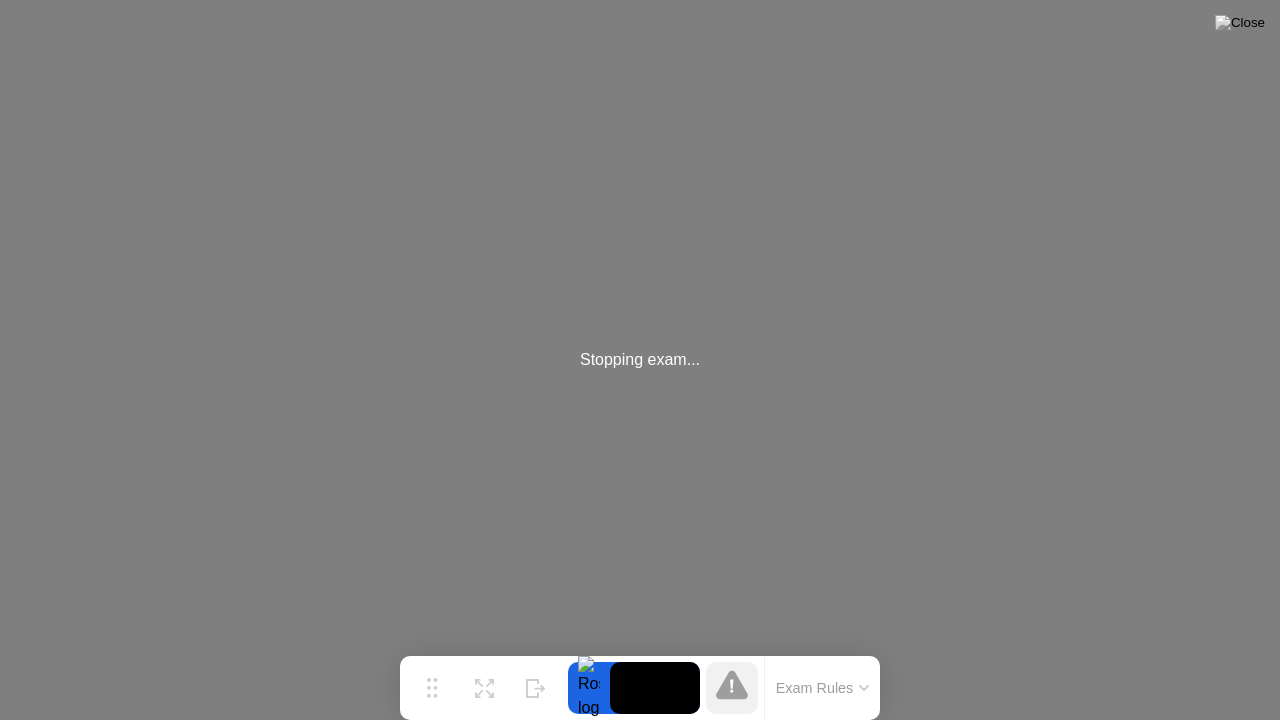 click on "Stopping exam..." 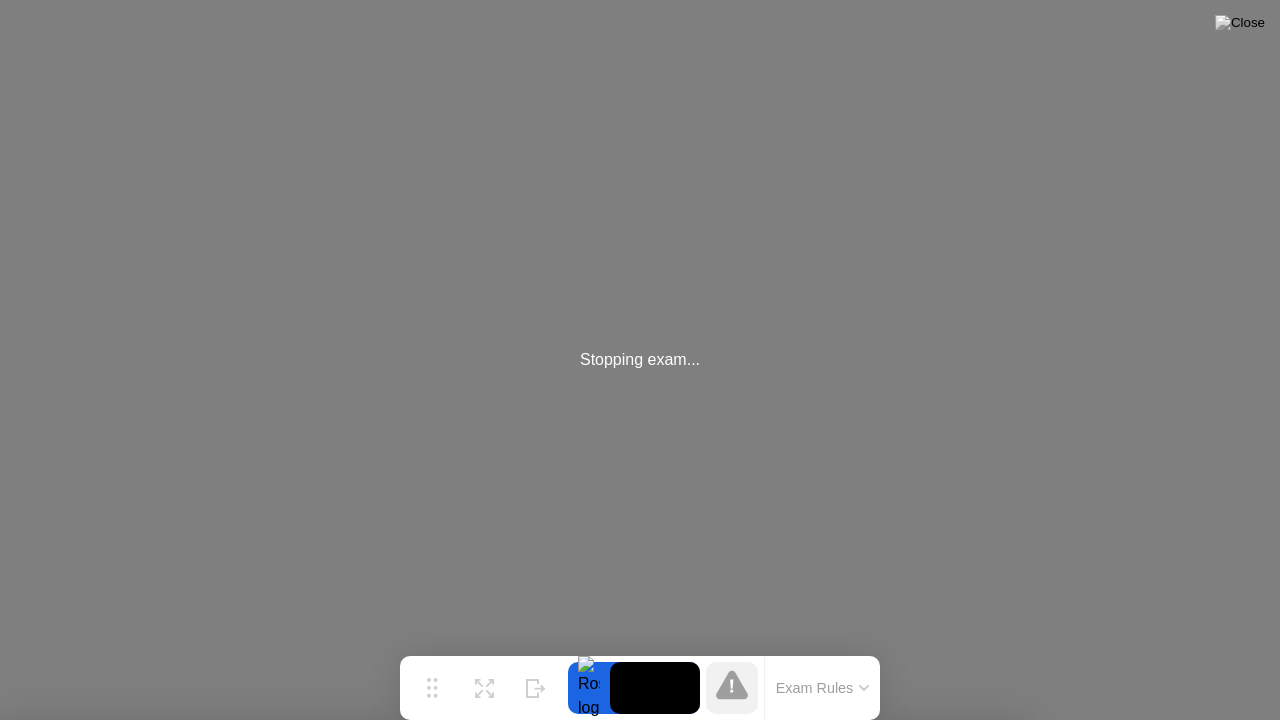 click on "Yes" at bounding box center (464, 833) 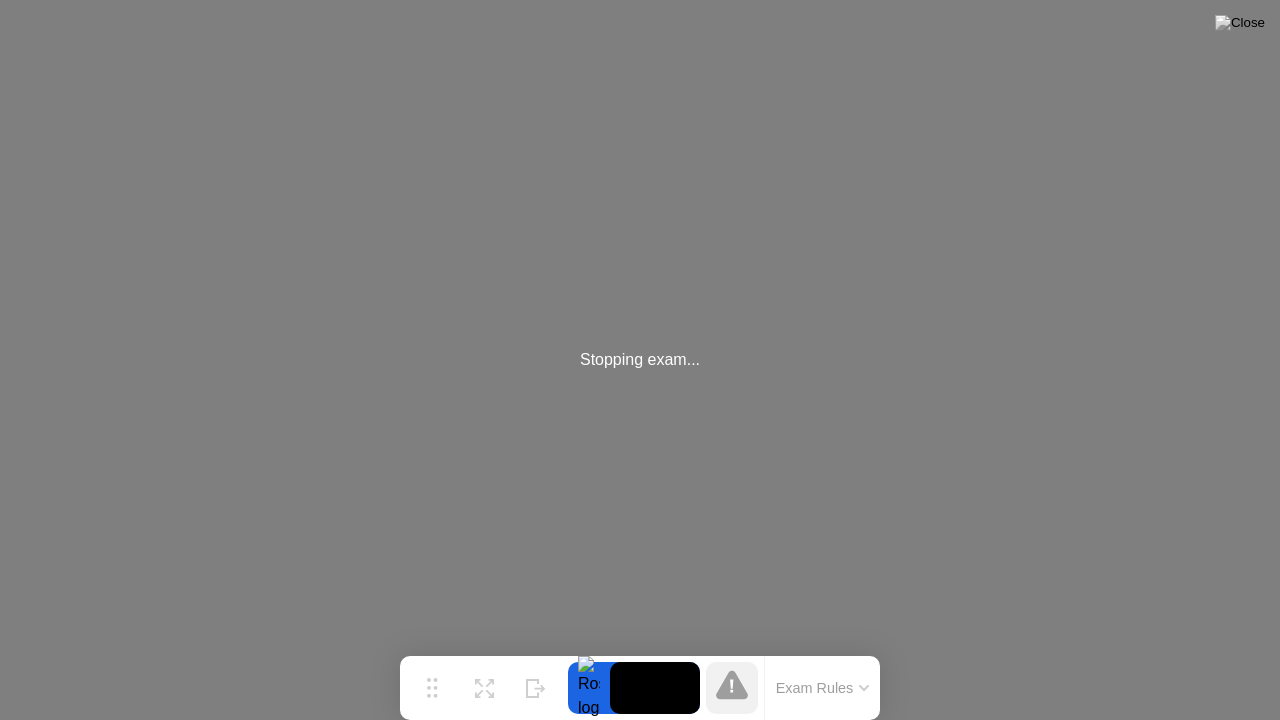 click on "Stopping exam..." 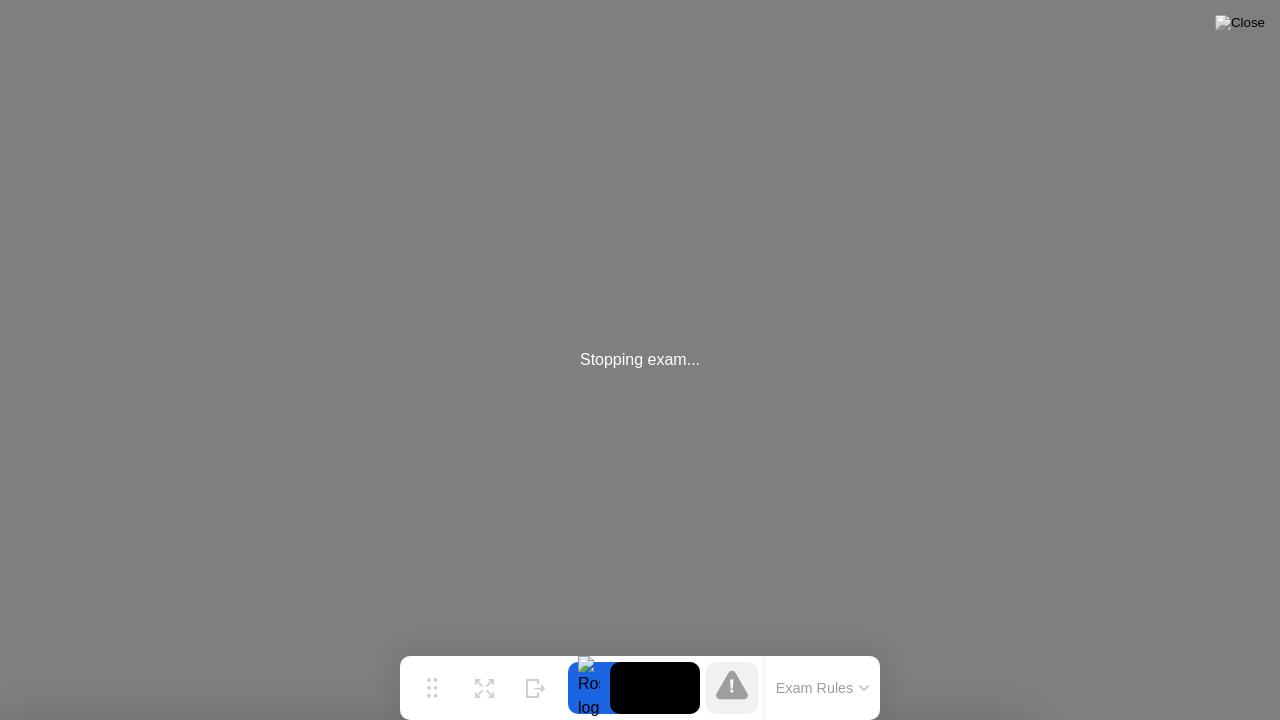 click on "Yes" at bounding box center [464, 833] 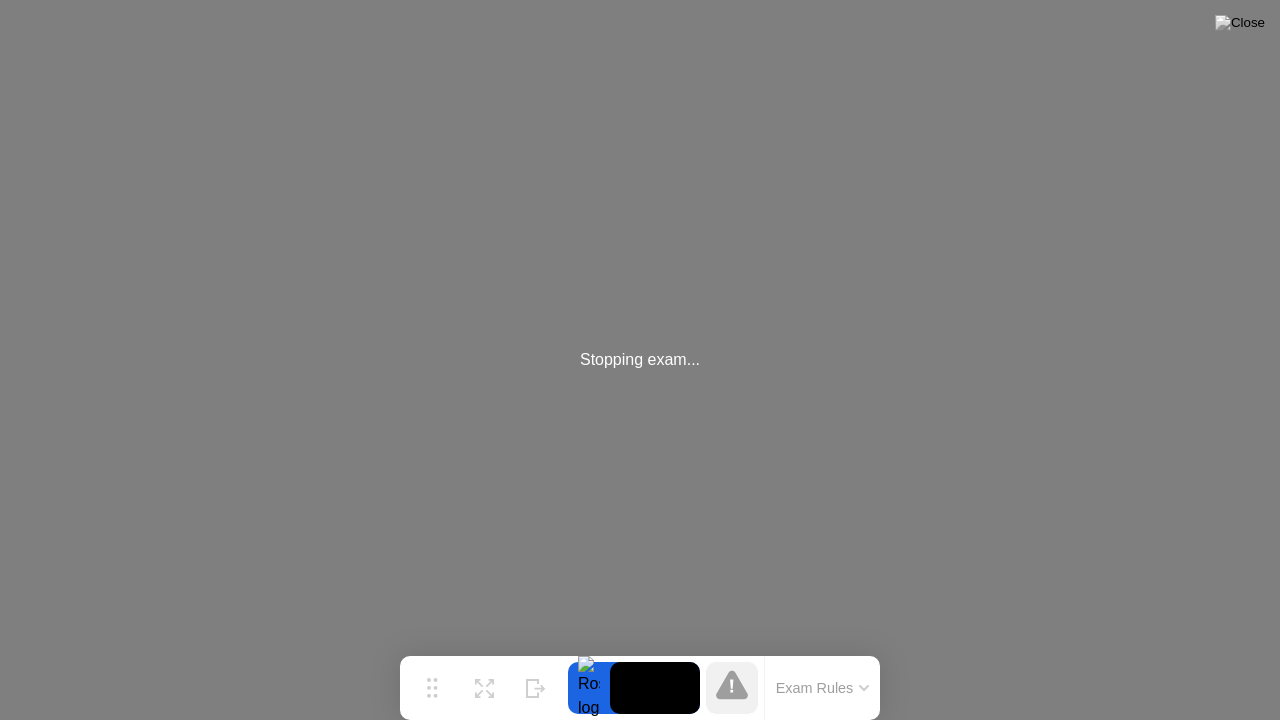 click on "Stopping exam..." 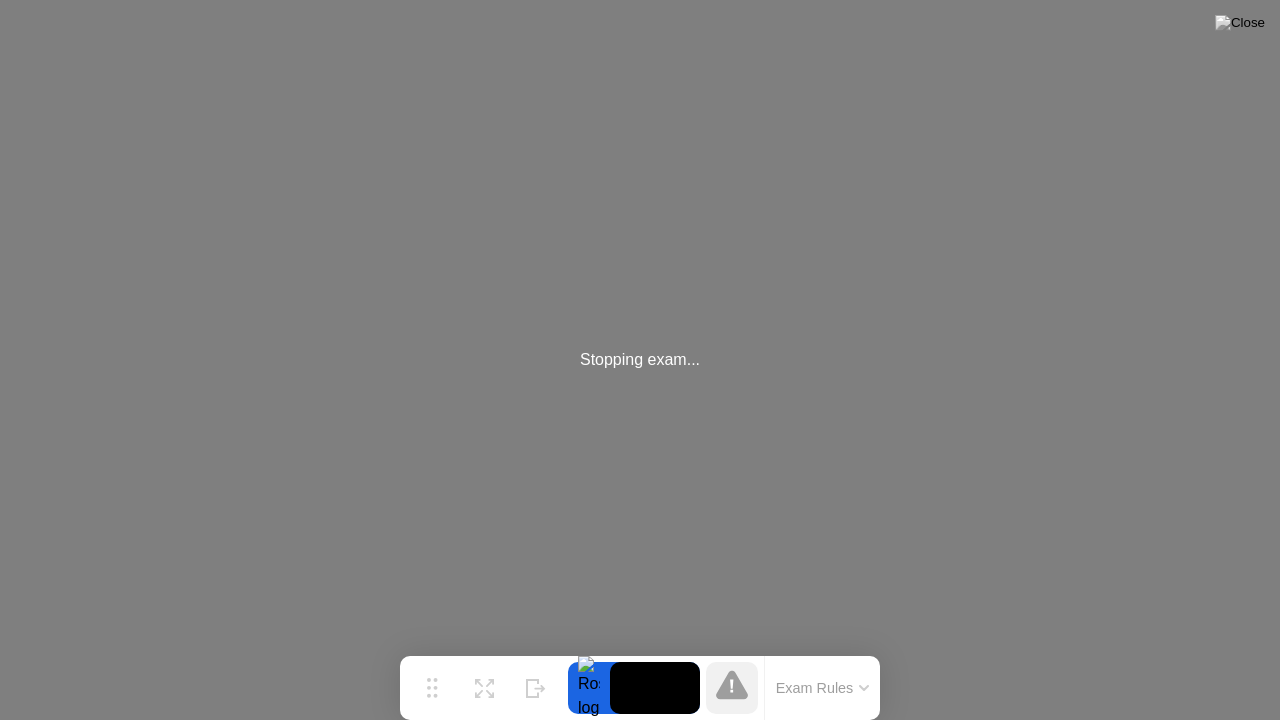 click on "Stopping exam..." 